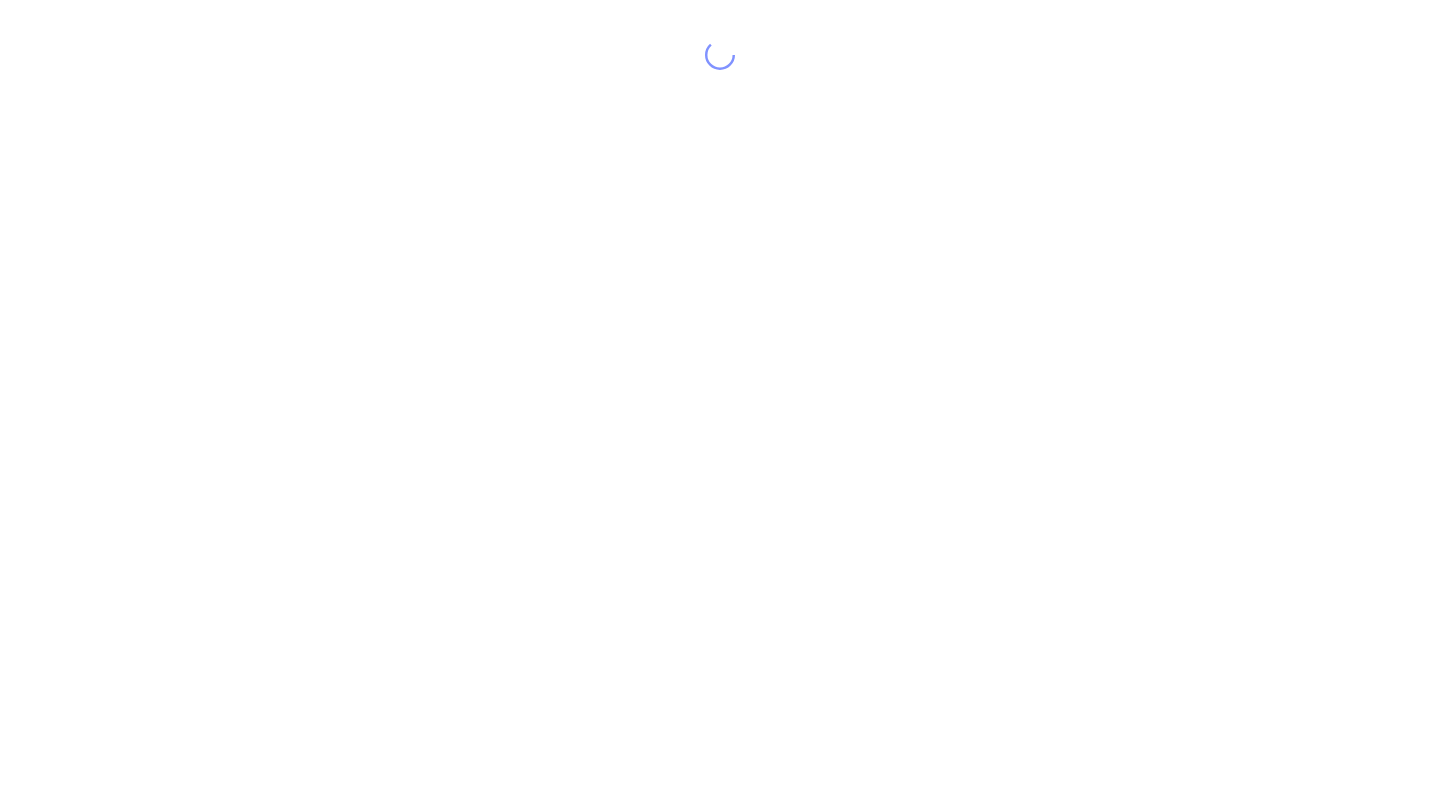 scroll, scrollTop: 0, scrollLeft: 0, axis: both 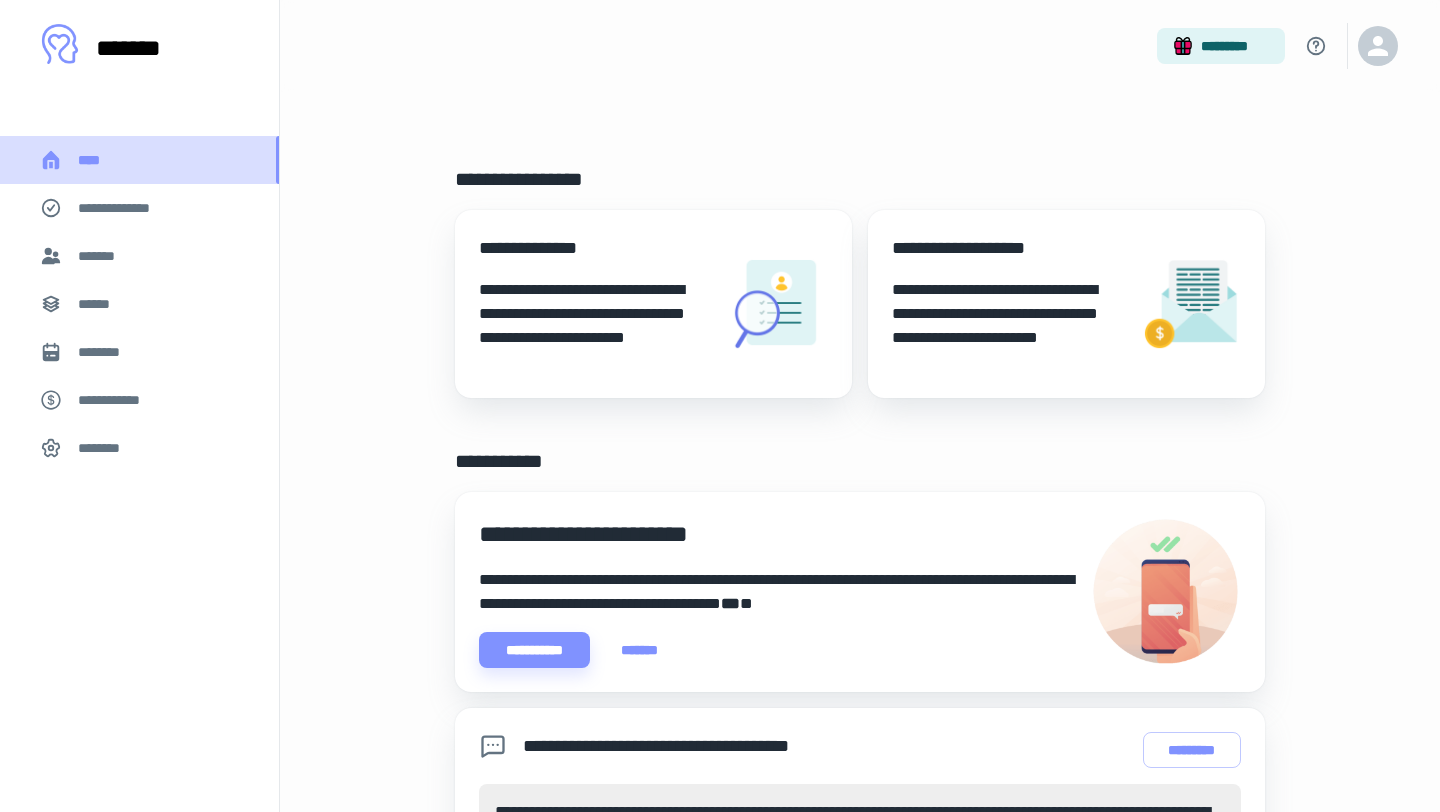 click on "****" at bounding box center [139, 160] 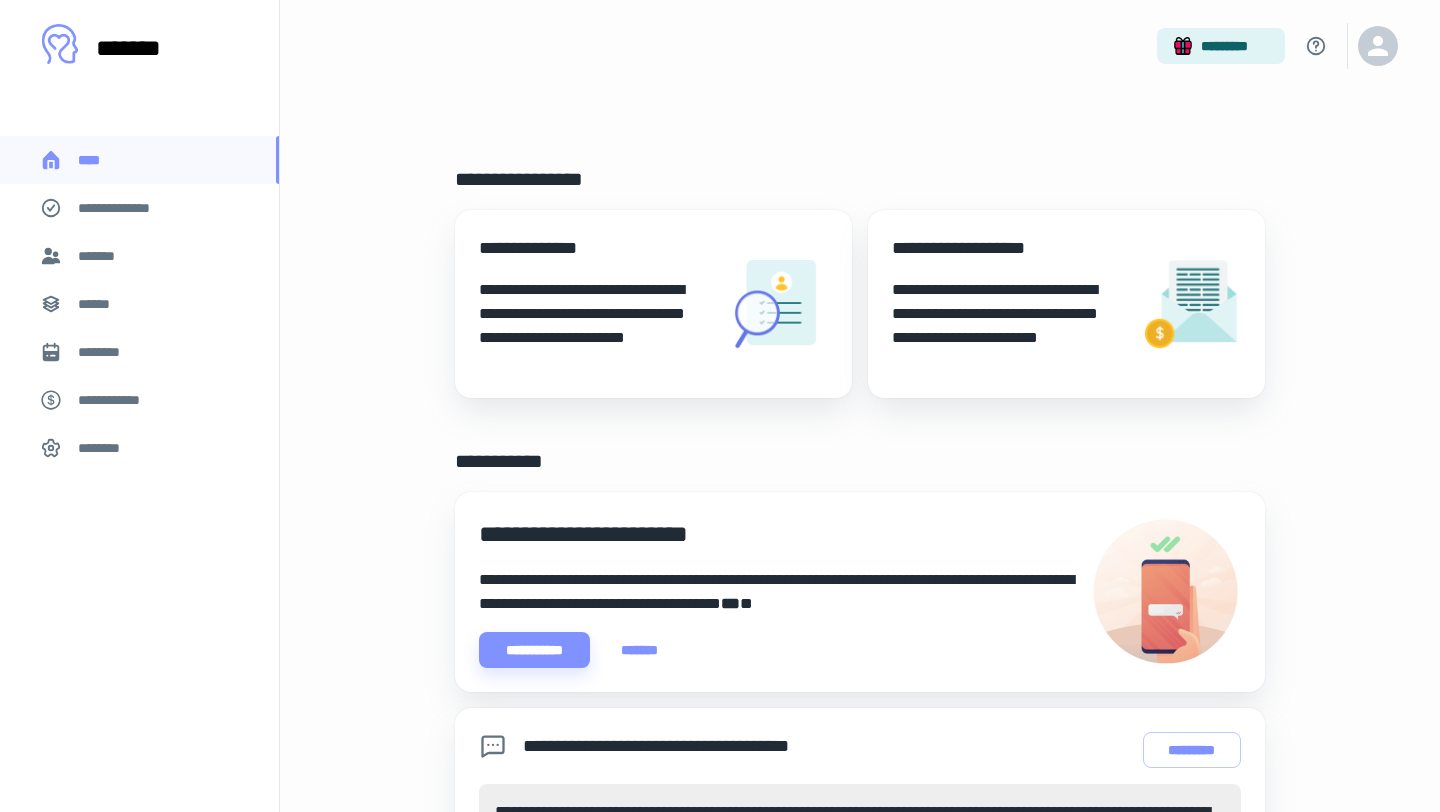 click on "*******" at bounding box center (139, 256) 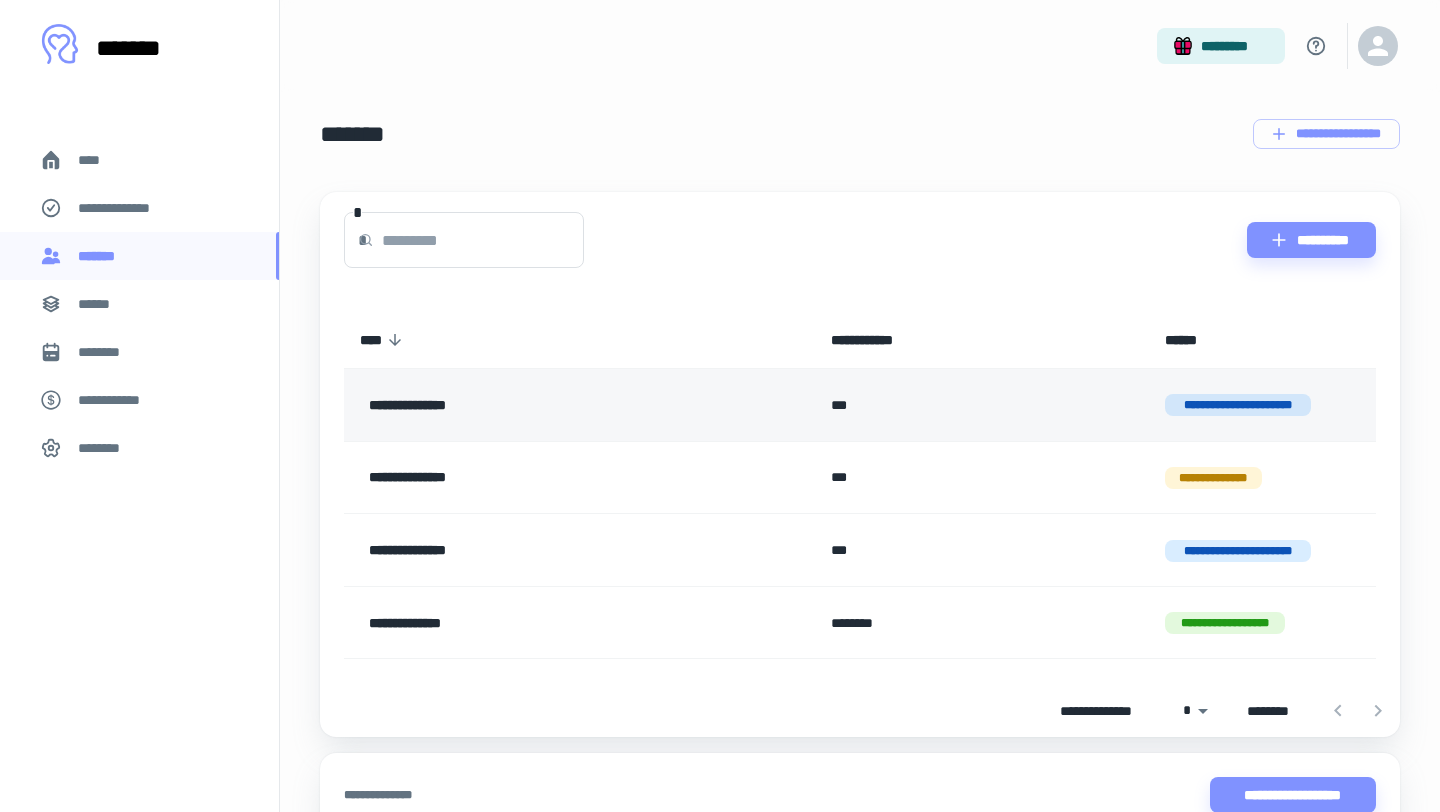 click on "***" at bounding box center (982, 405) 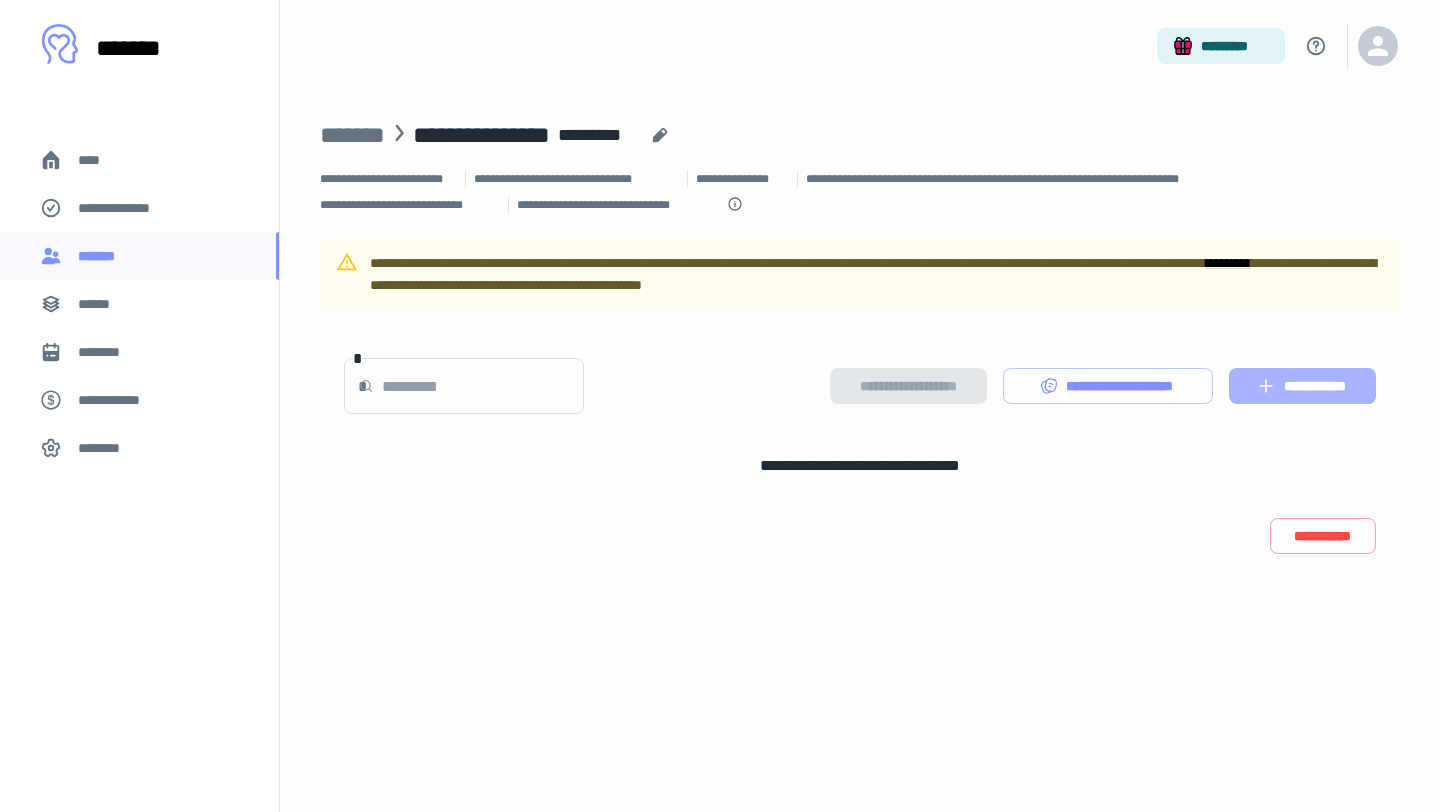click on "**********" at bounding box center [1302, 386] 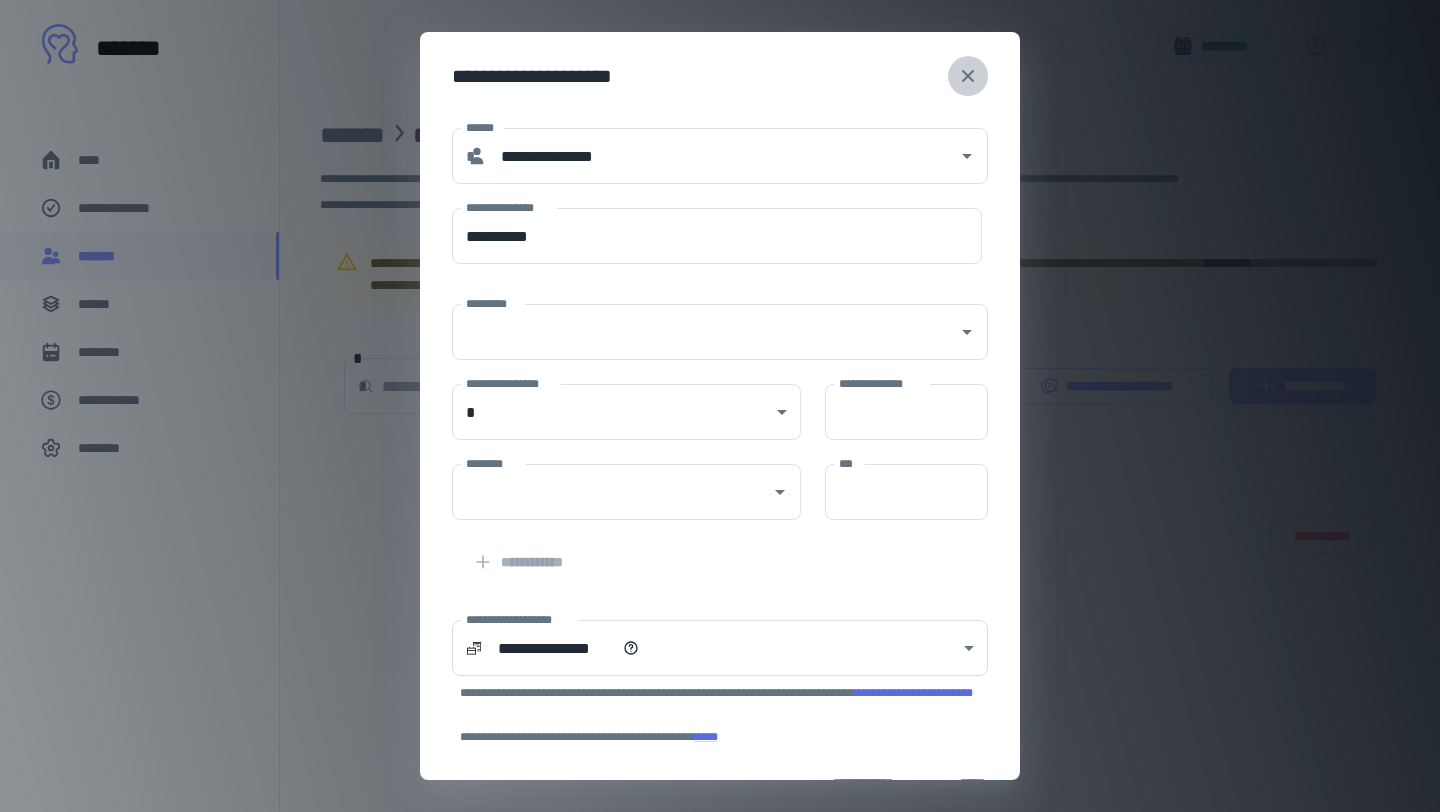 click 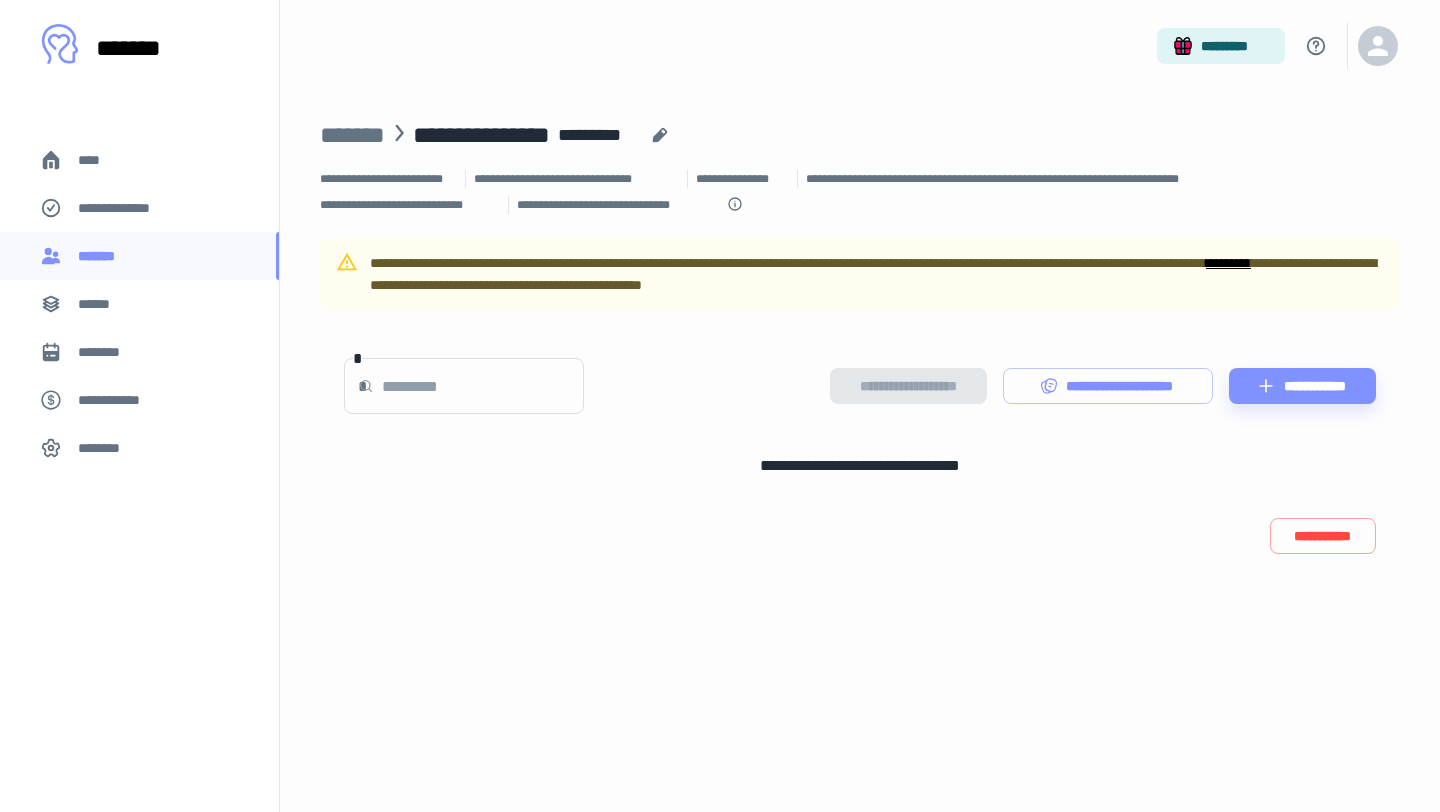 click on "*********" at bounding box center [1228, 263] 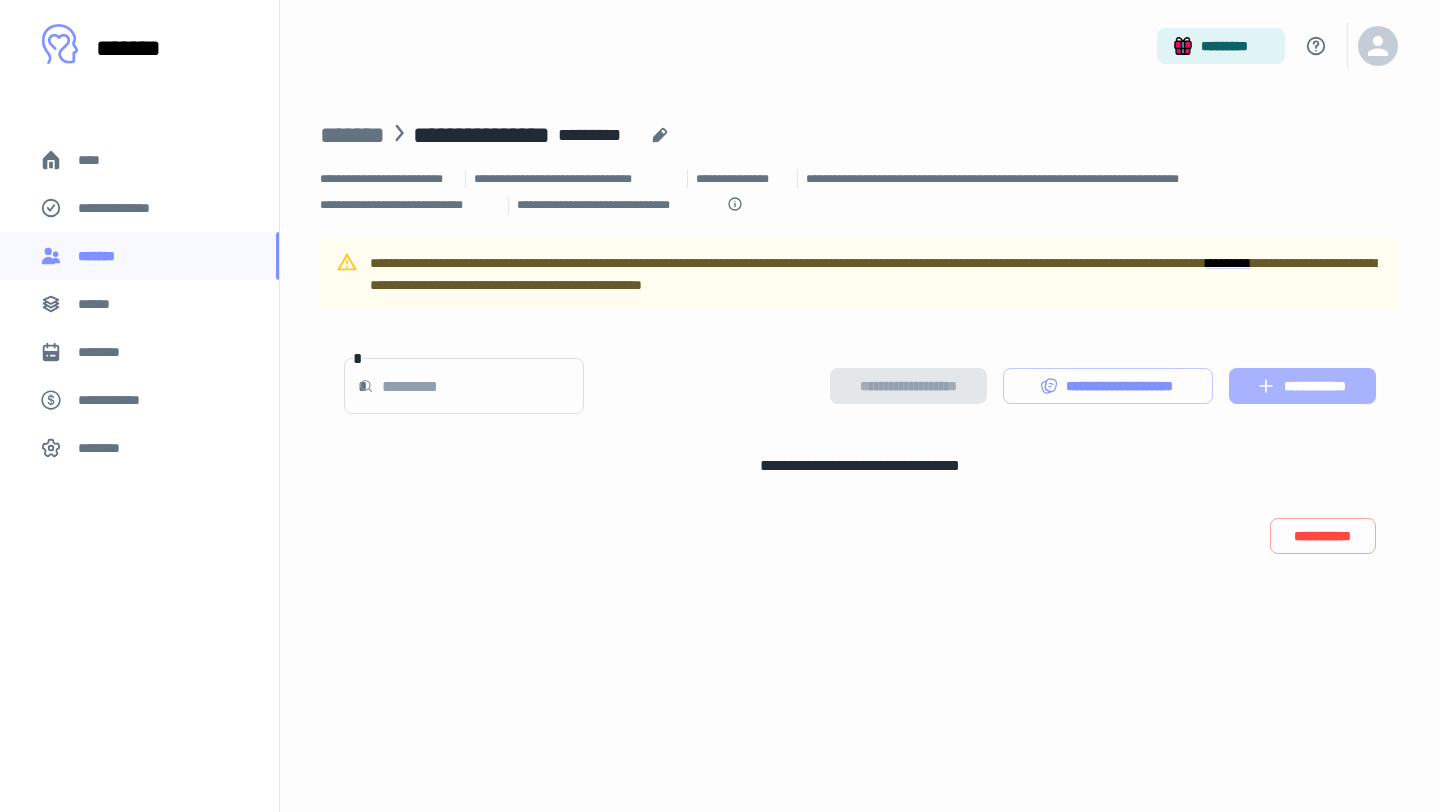 click on "**********" at bounding box center (1302, 386) 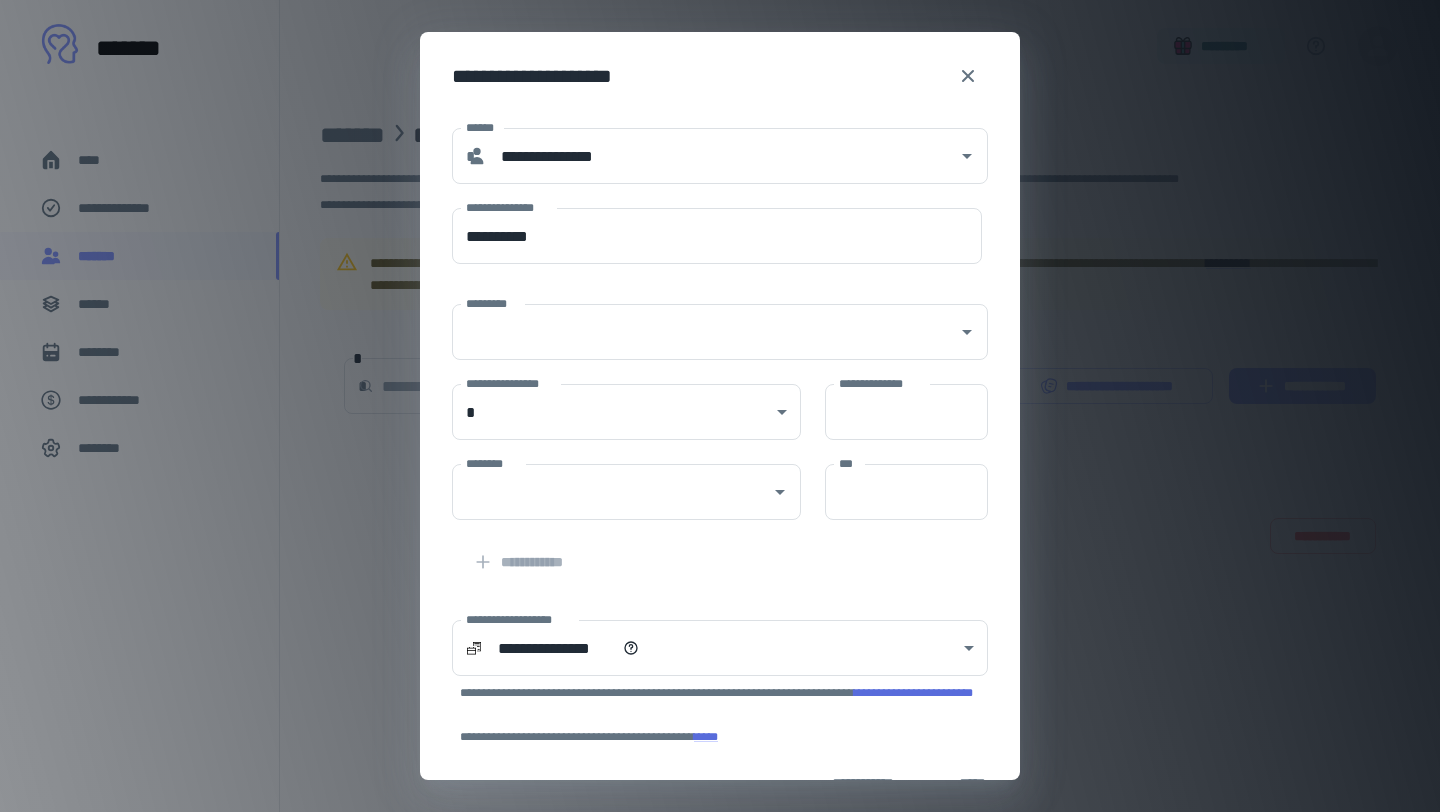 type 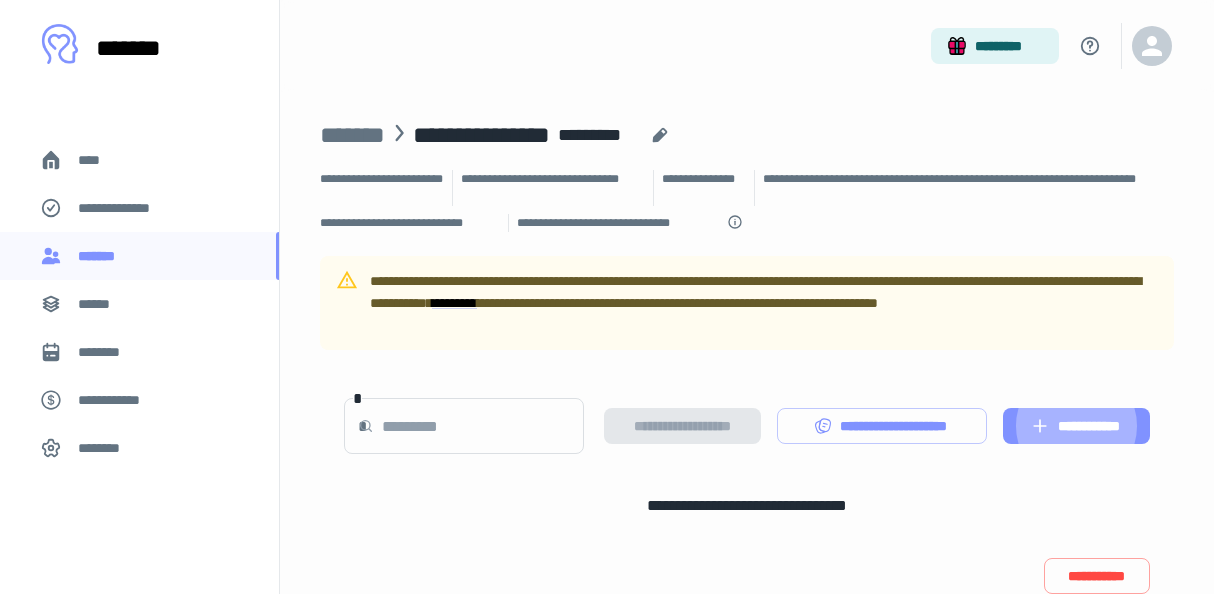 click on "**********" at bounding box center (1076, 426) 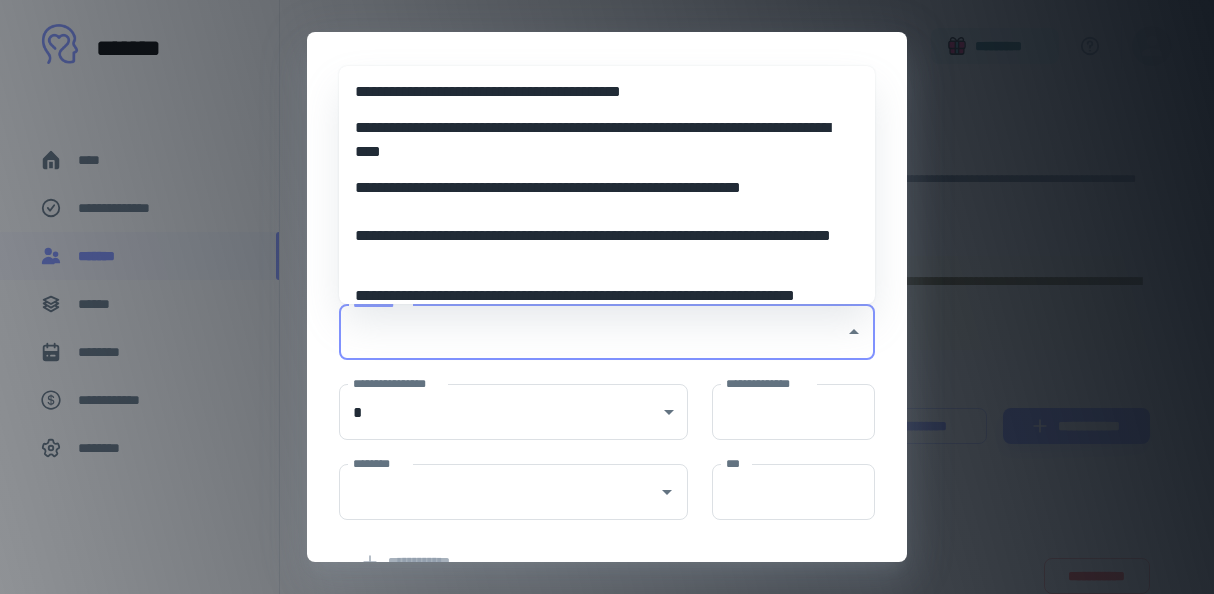 click on "*********" at bounding box center (592, 332) 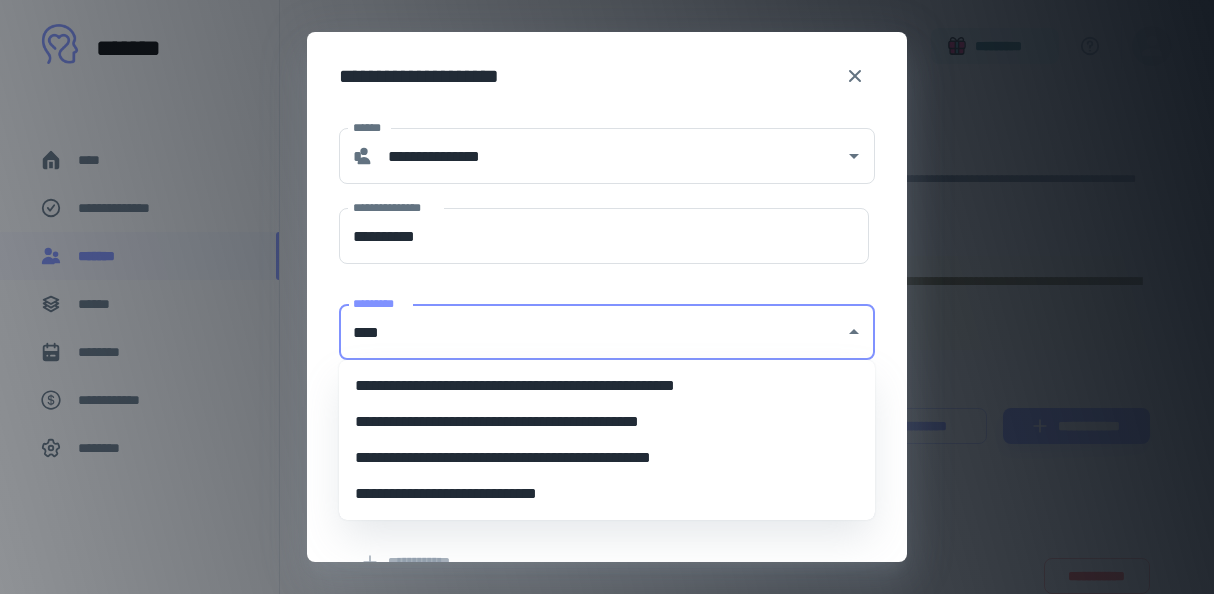 click on "**********" at bounding box center [607, 386] 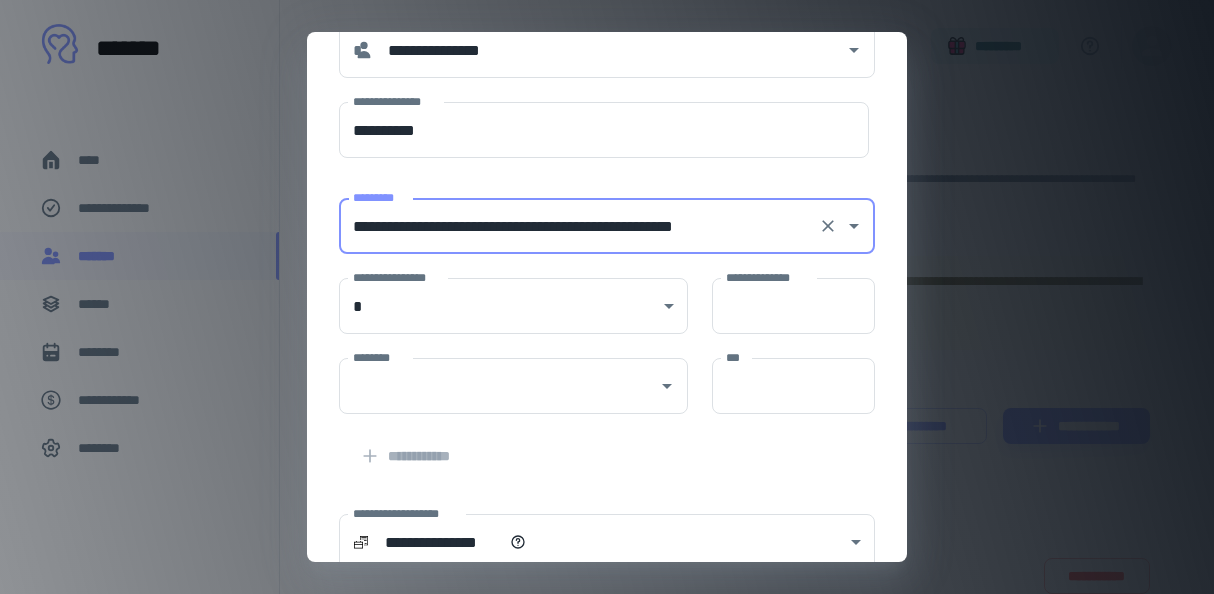 scroll, scrollTop: 114, scrollLeft: 0, axis: vertical 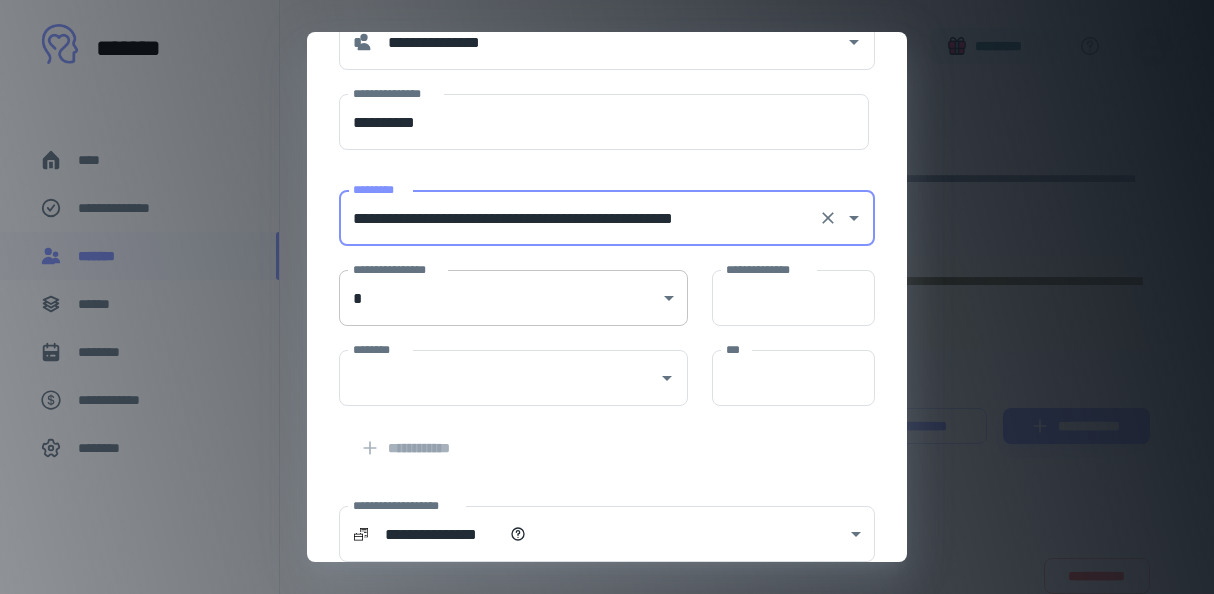 type on "**********" 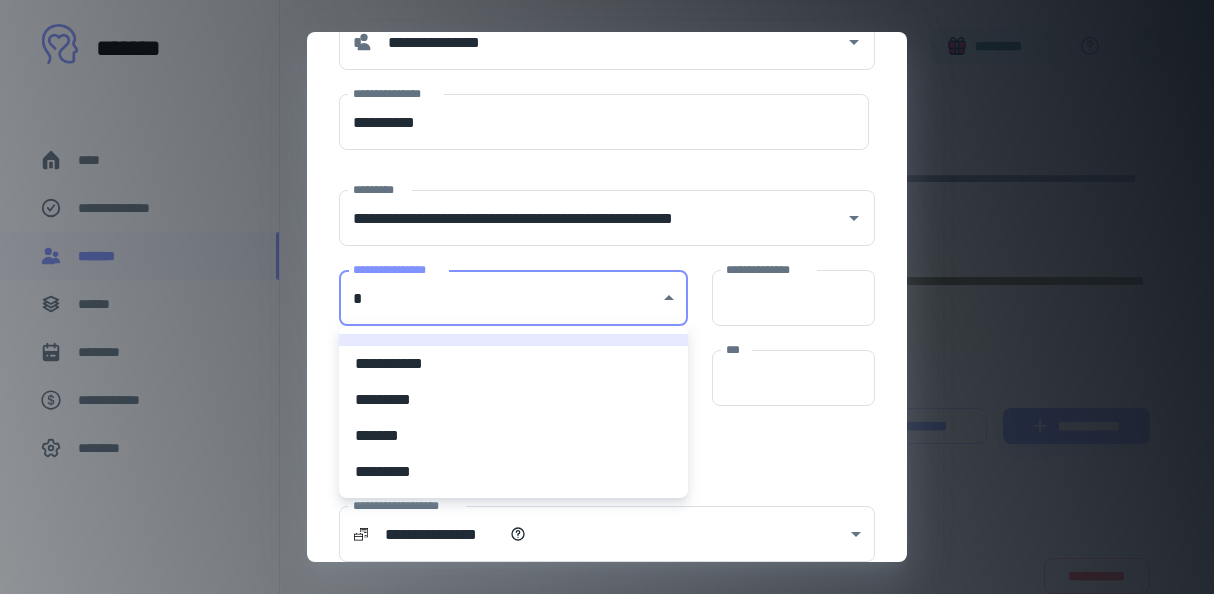click on "**********" at bounding box center [607, 297] 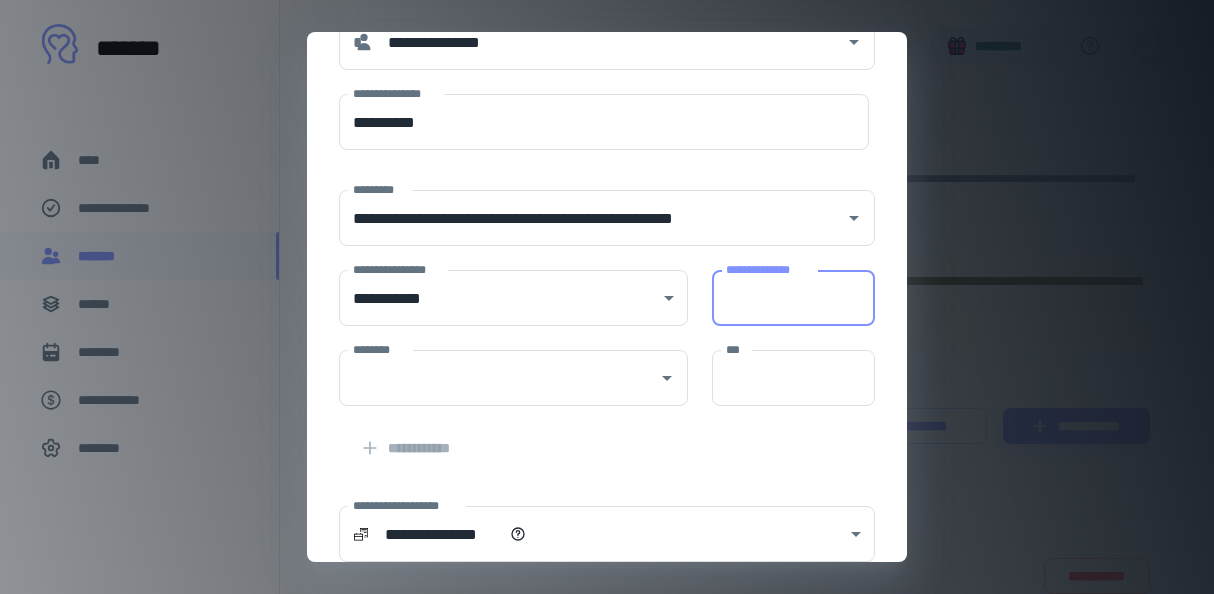 click on "**********" at bounding box center (793, 298) 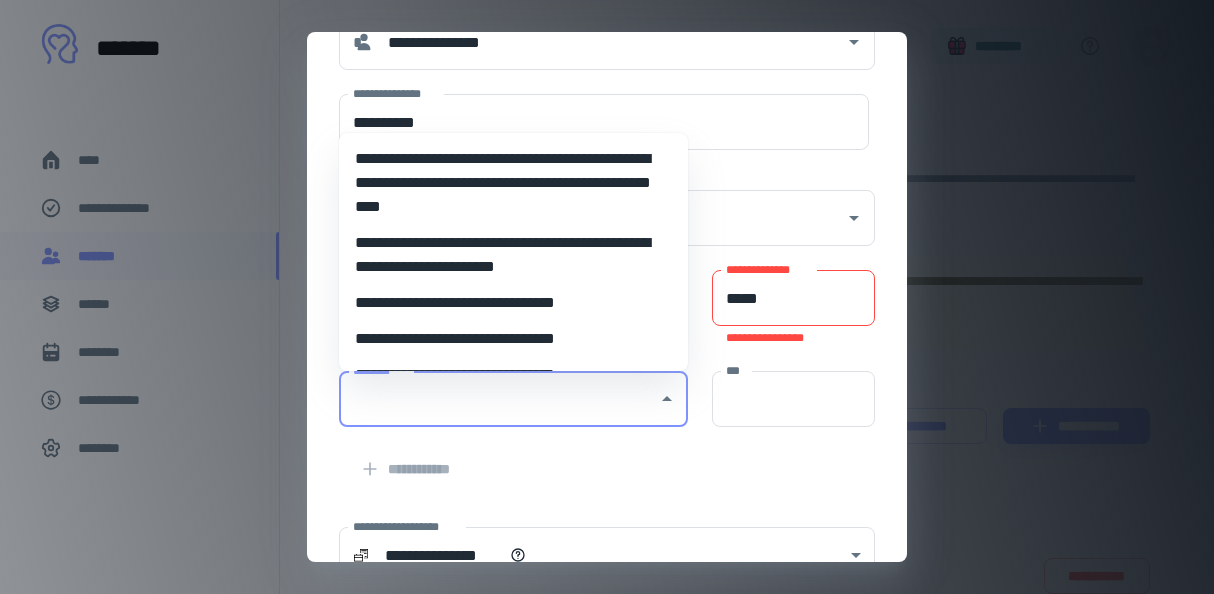 click on "********" at bounding box center [498, 399] 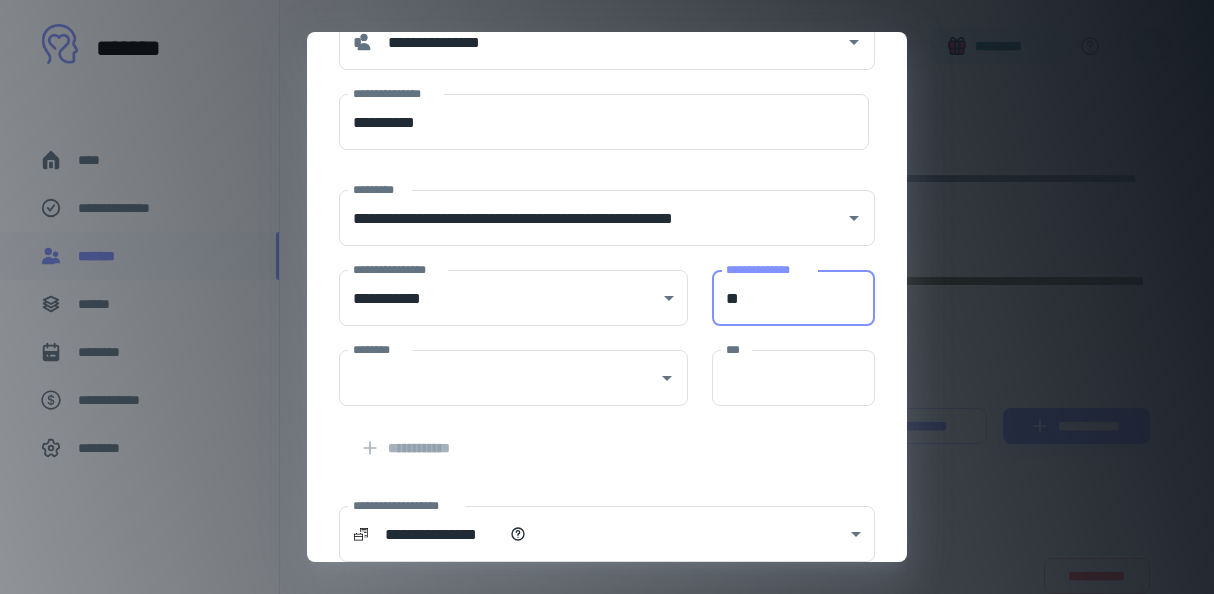 type on "**" 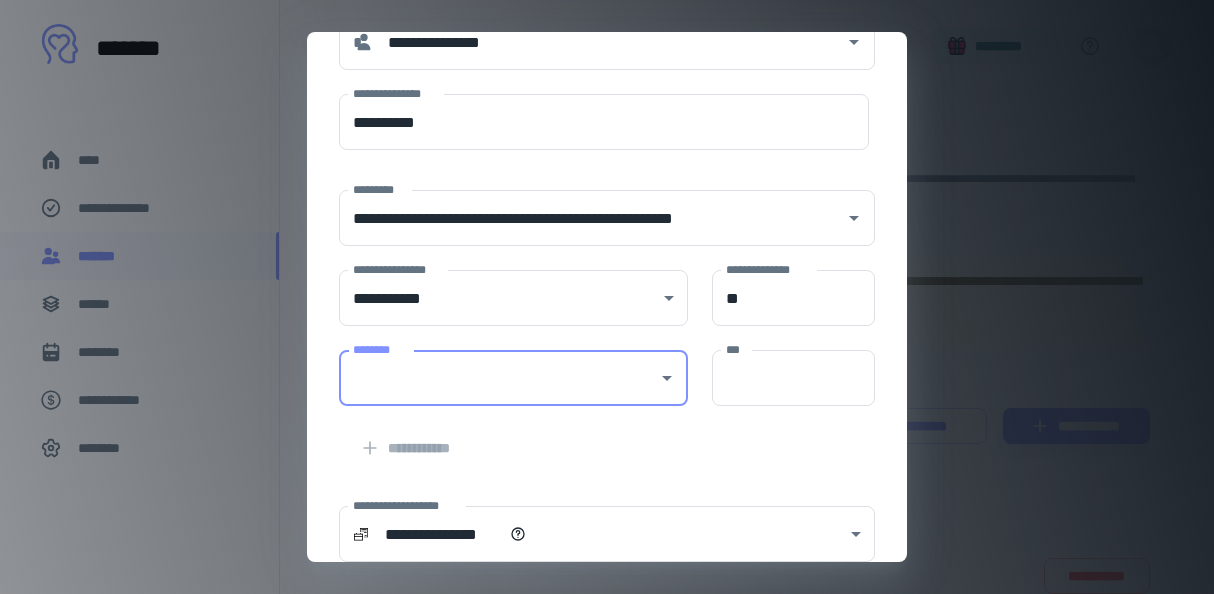 click on "********" at bounding box center (513, 378) 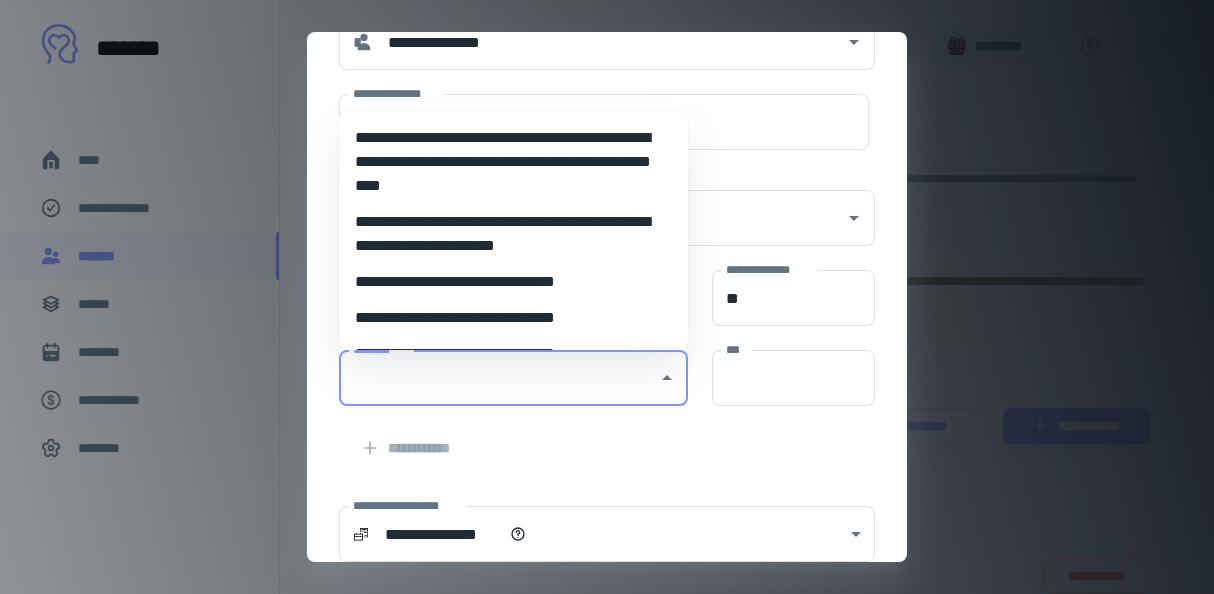 click on "**********" at bounding box center (513, 162) 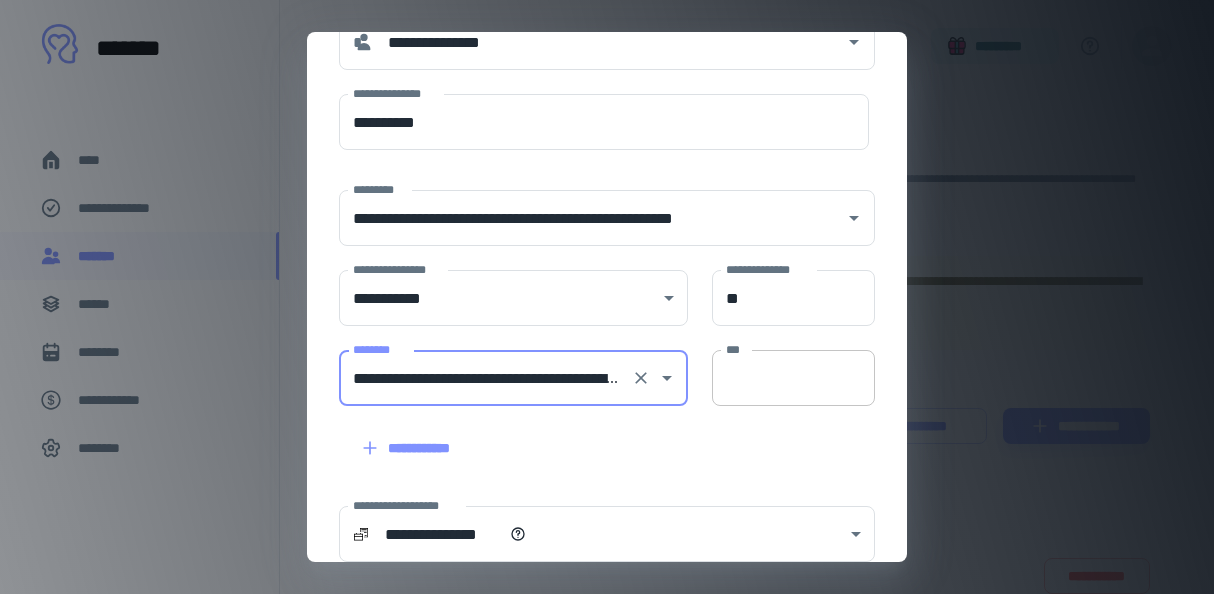 click on "***" at bounding box center [793, 378] 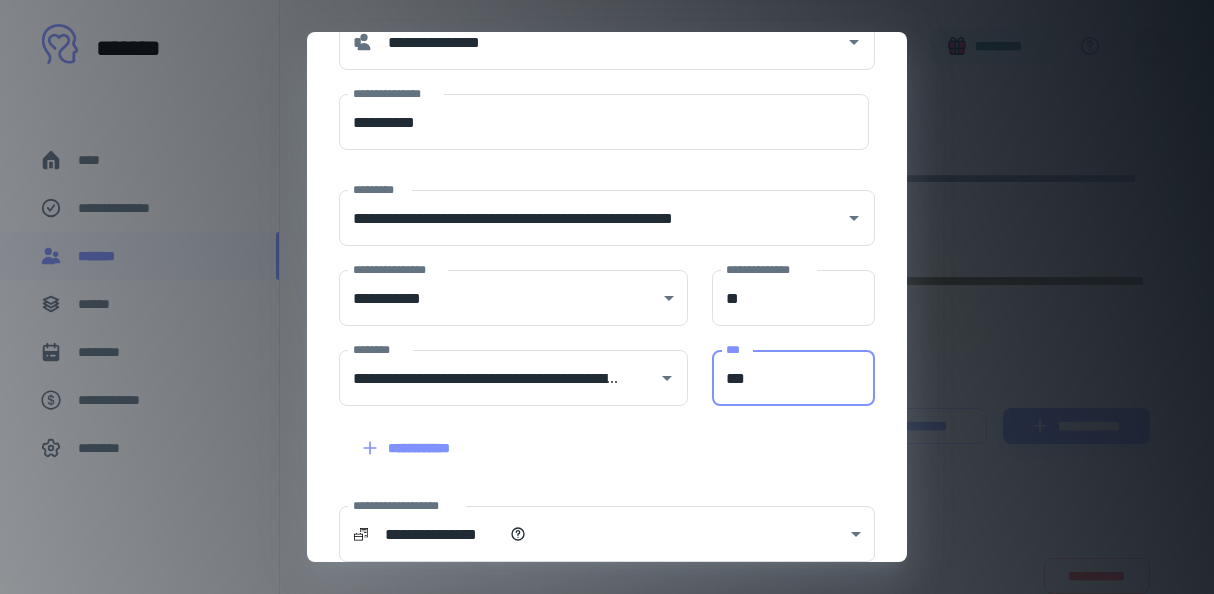 type on "***" 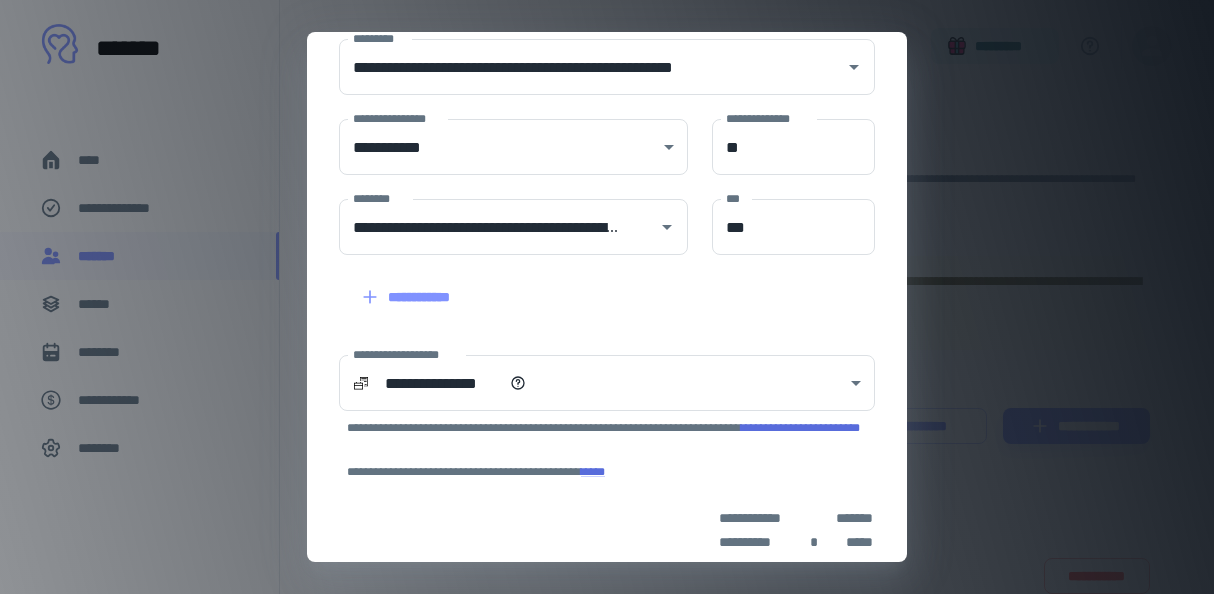 scroll, scrollTop: 277, scrollLeft: 0, axis: vertical 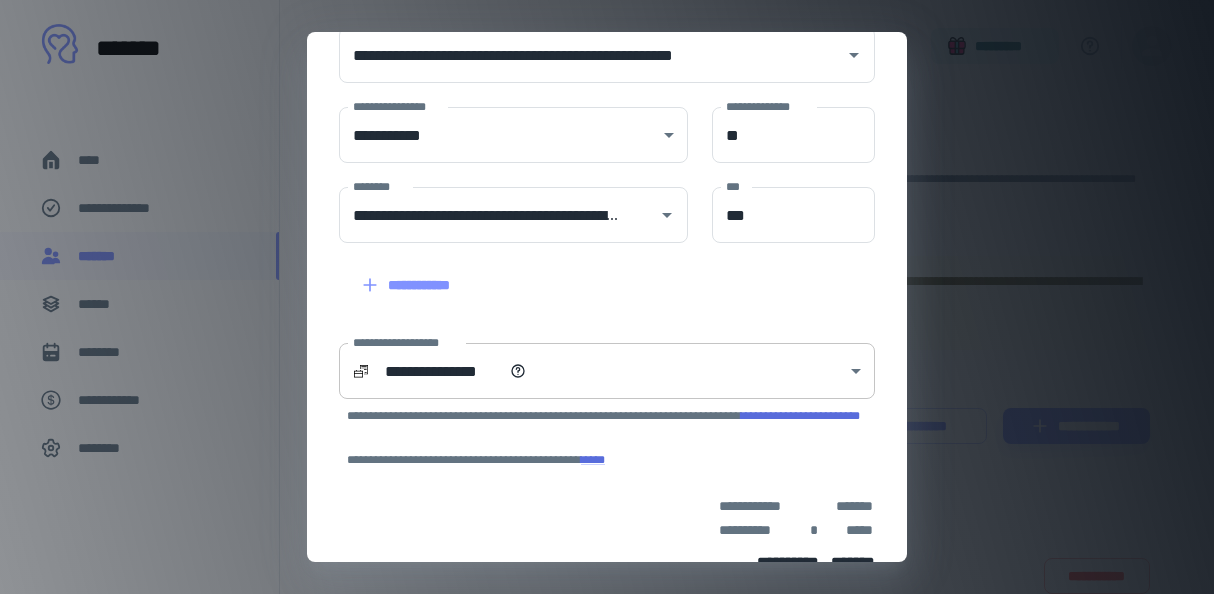 click on "**********" at bounding box center (607, 297) 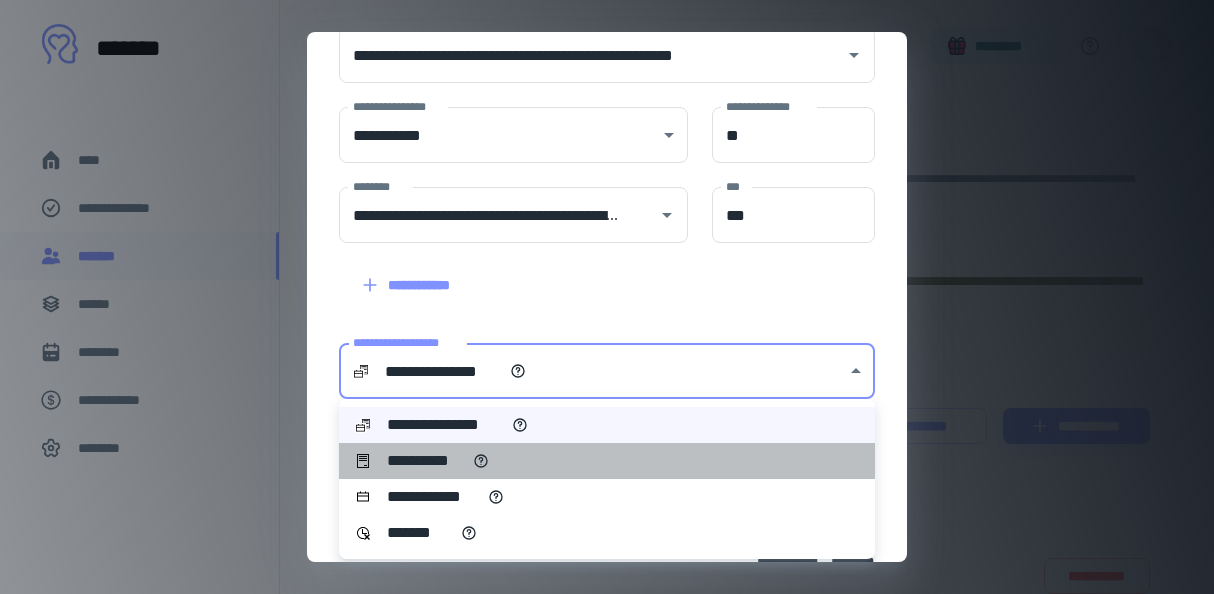 click on "**********" at bounding box center [607, 461] 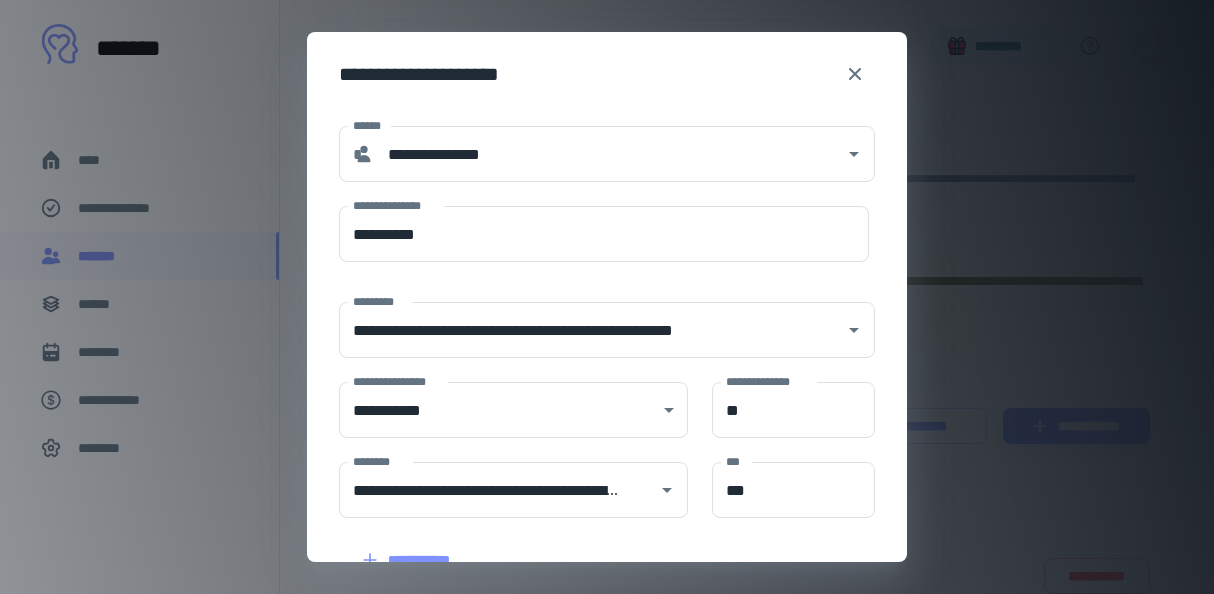 scroll, scrollTop: 0, scrollLeft: 0, axis: both 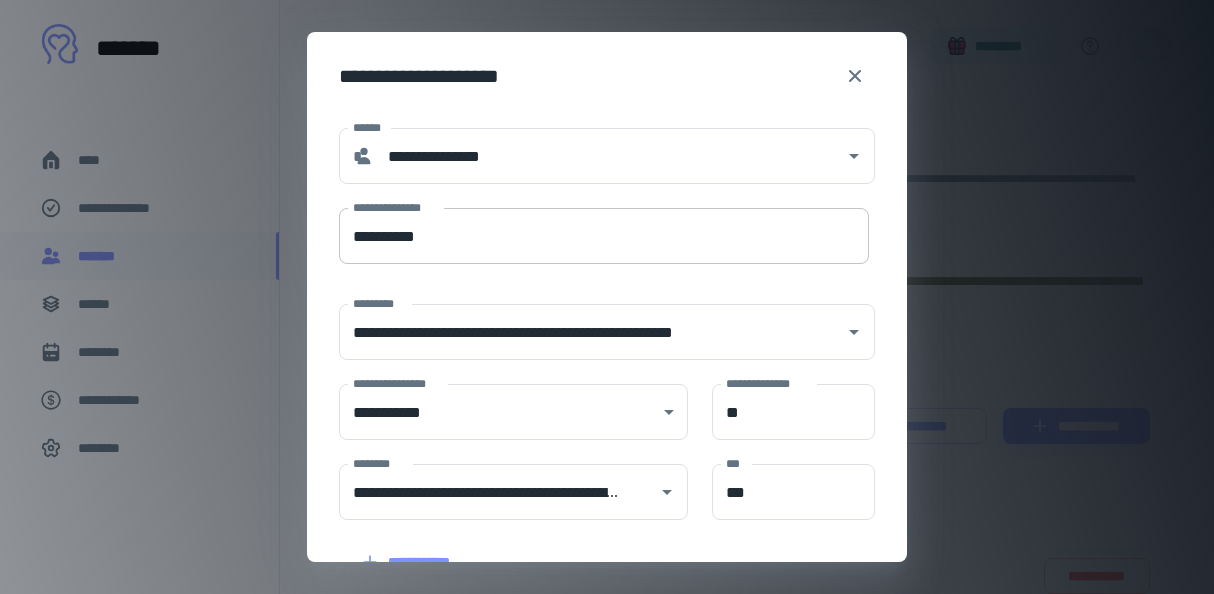 click on "**********" at bounding box center (604, 236) 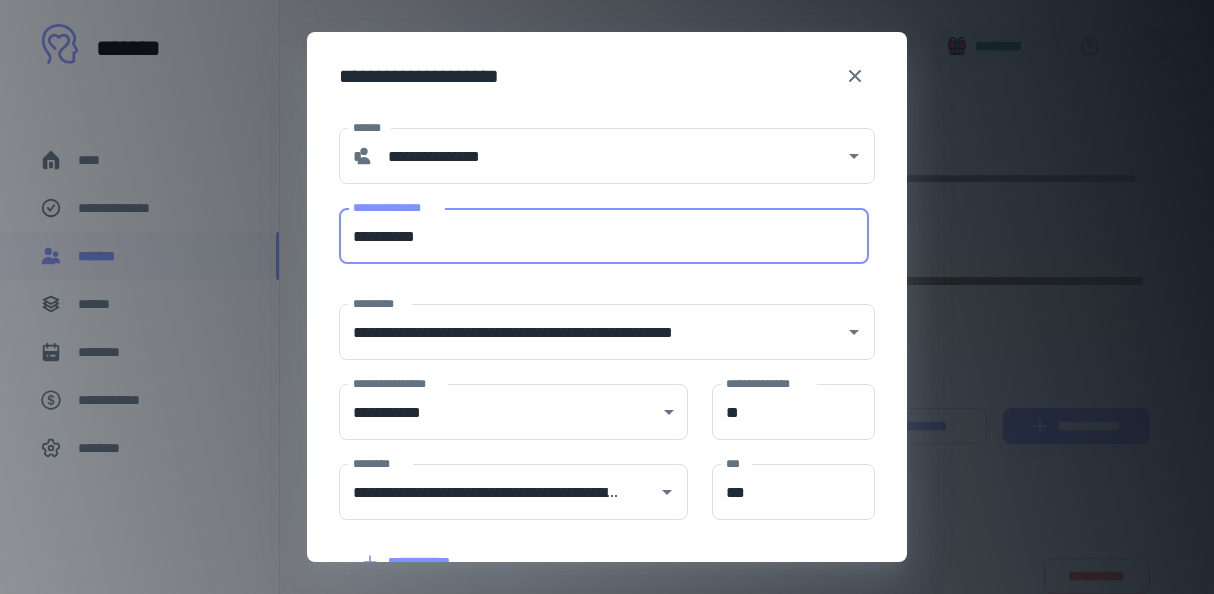 click on "**********" at bounding box center [604, 236] 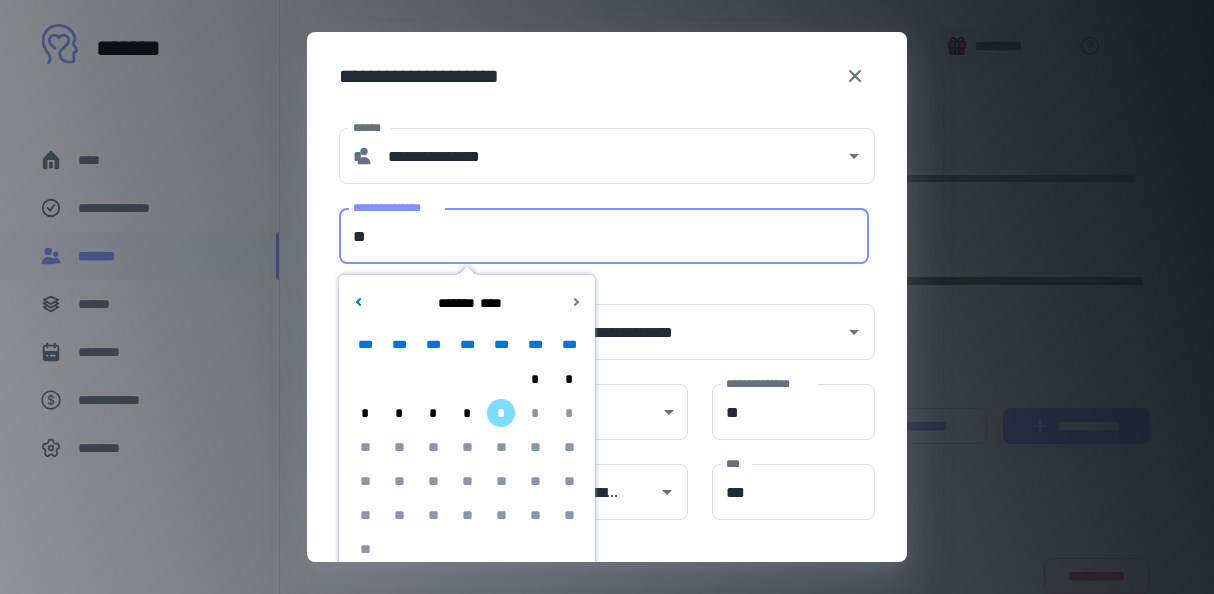 type on "*" 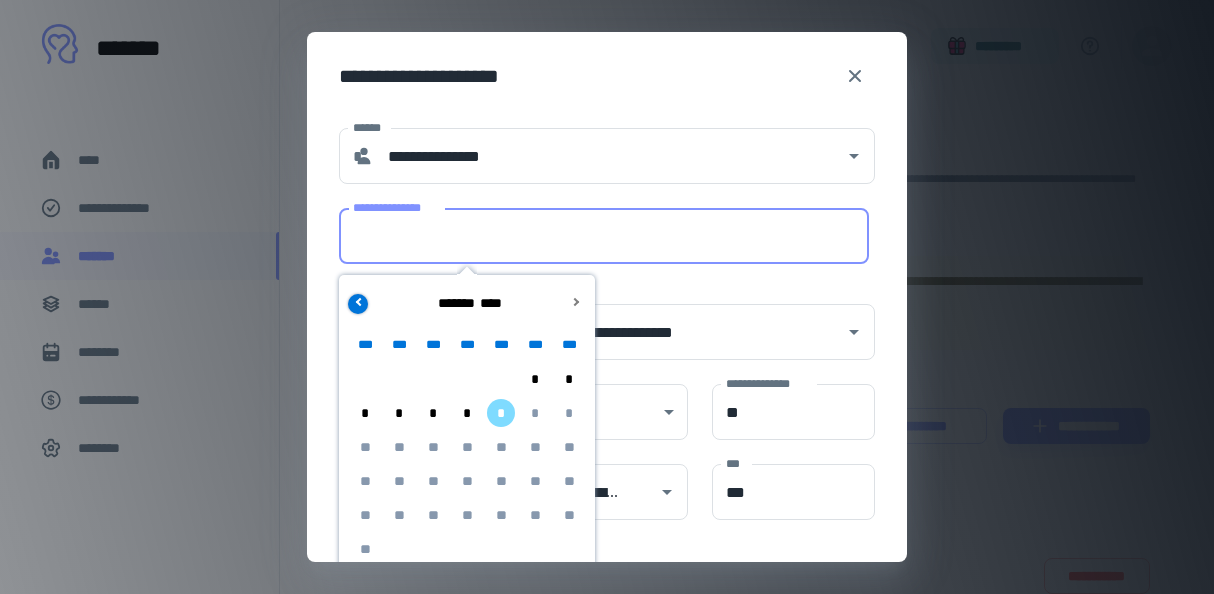 click at bounding box center (358, 304) 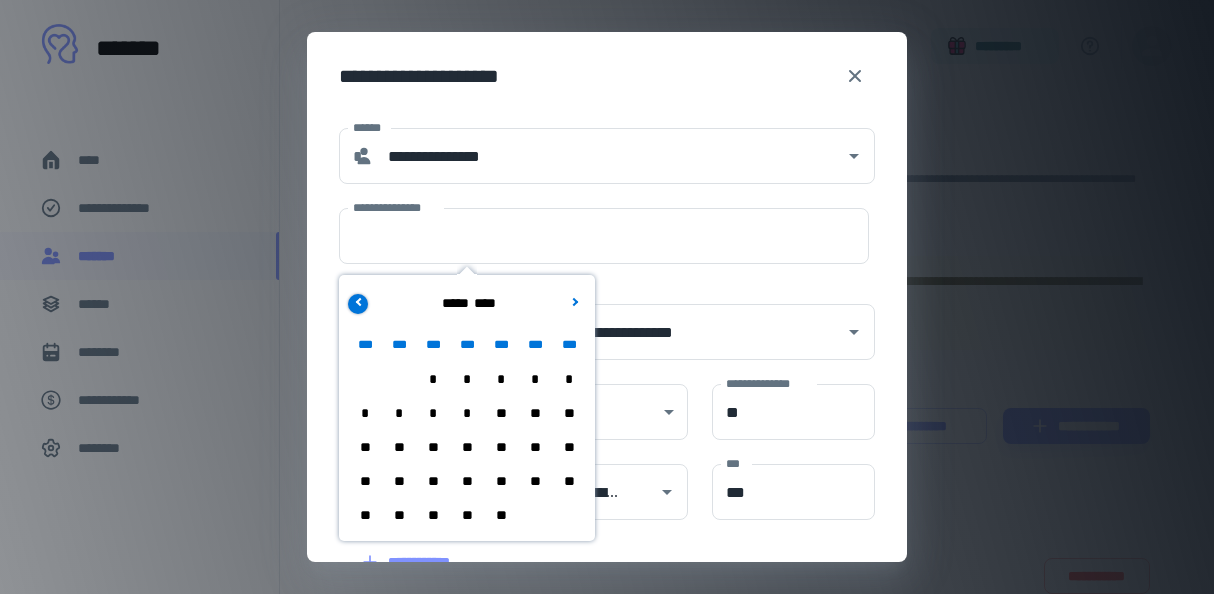 click at bounding box center (358, 304) 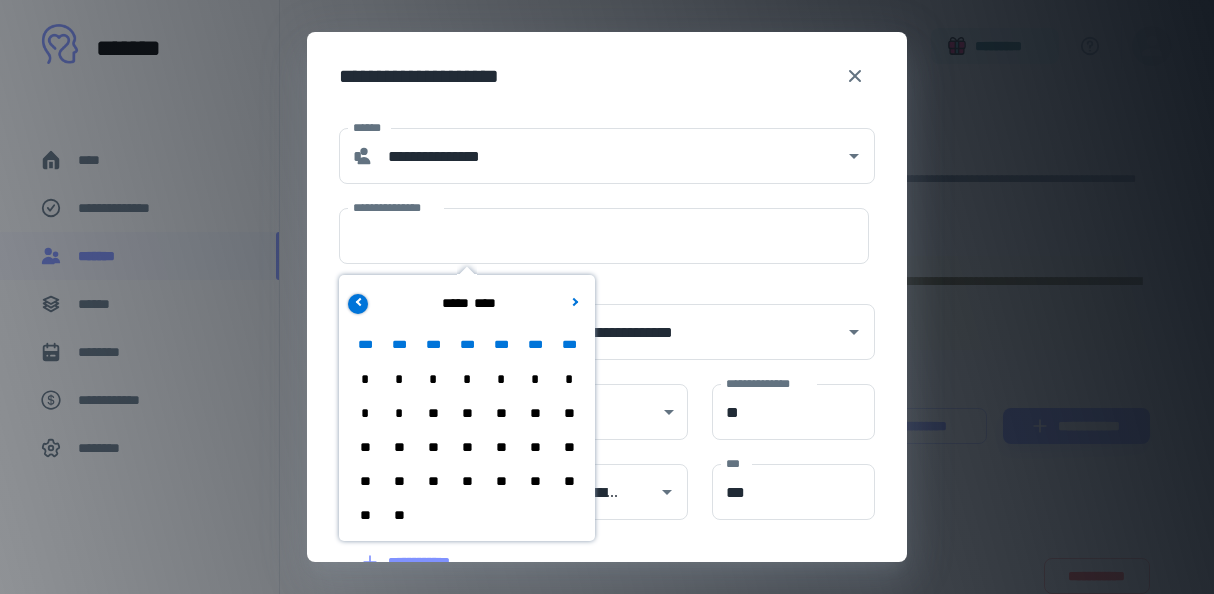 click at bounding box center (358, 304) 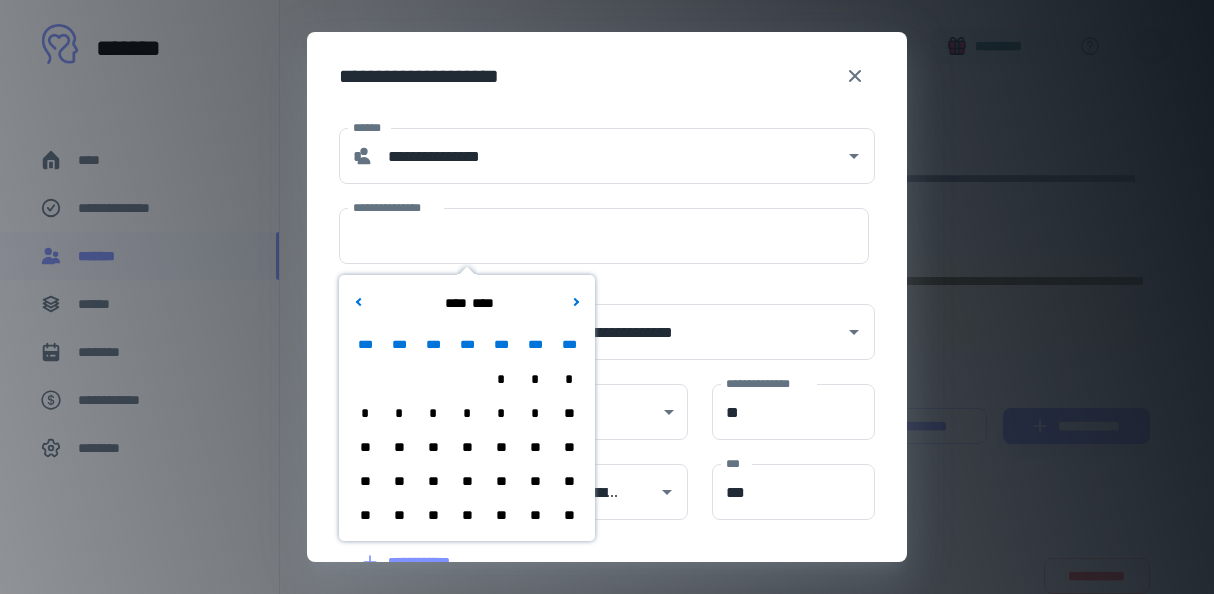 click on "**" at bounding box center (433, 515) 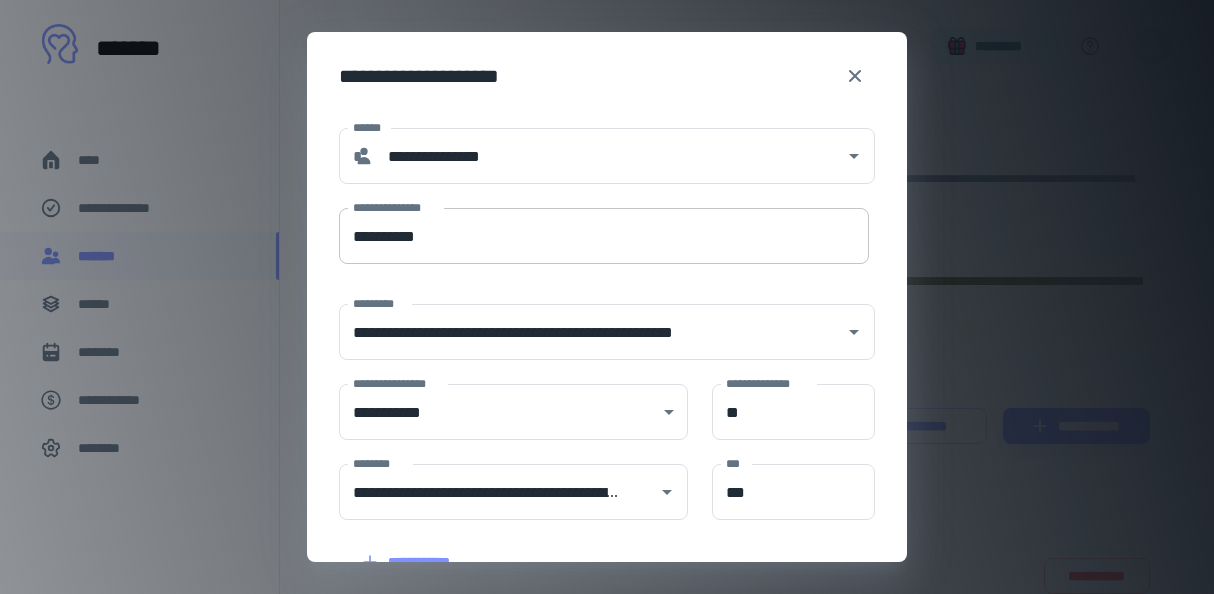click on "**********" at bounding box center [604, 236] 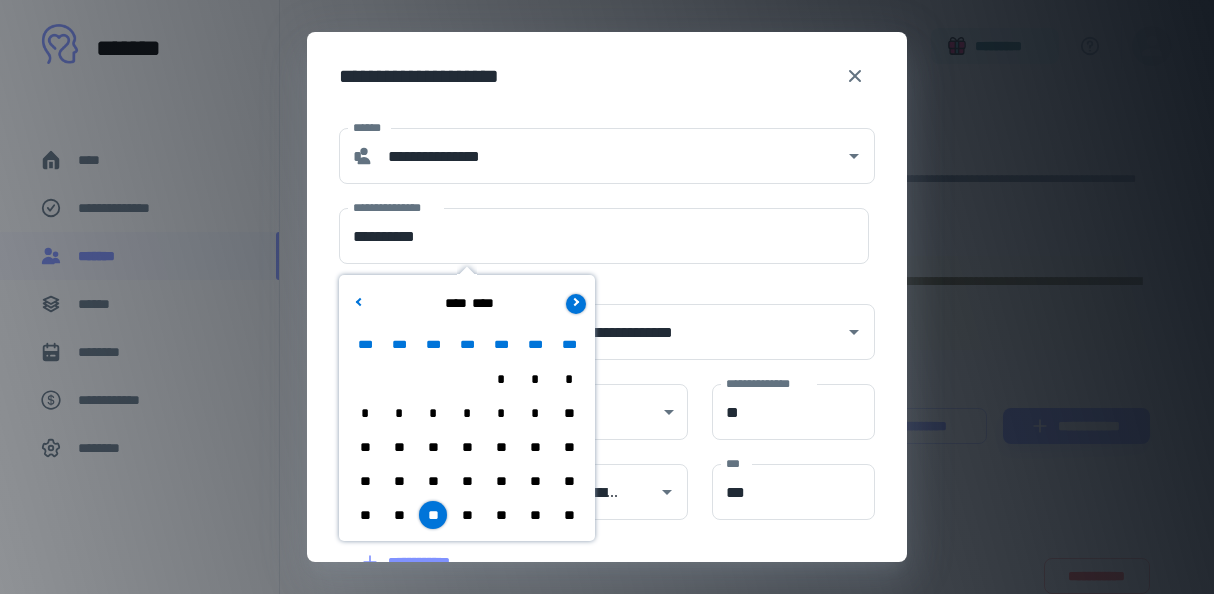 click at bounding box center [574, 301] 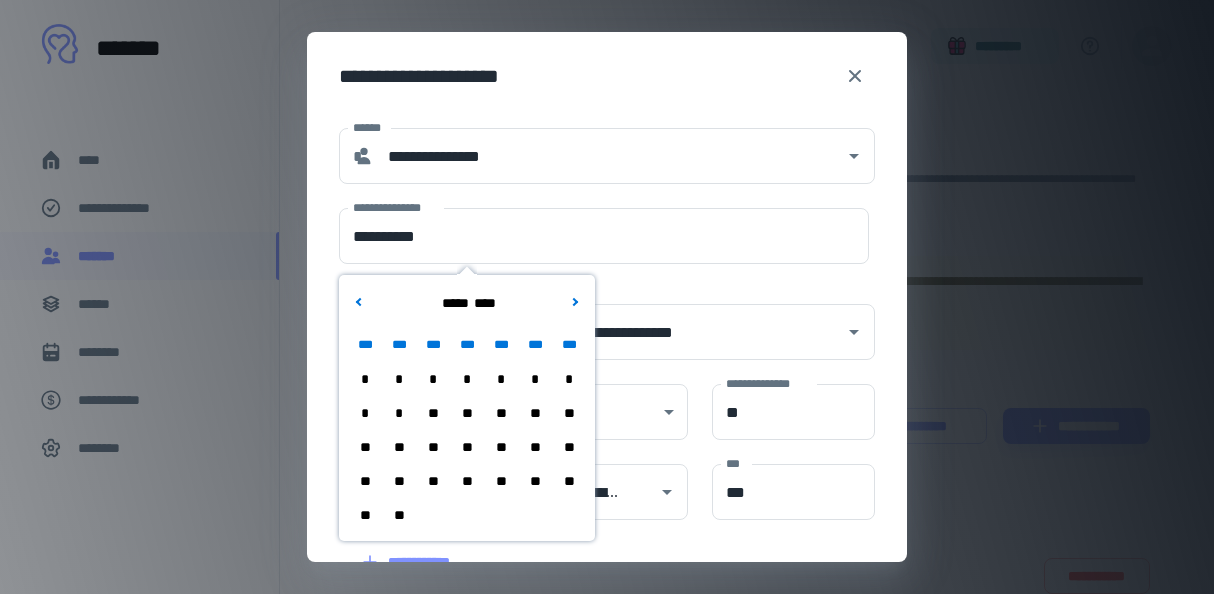 click on "*" at bounding box center (433, 379) 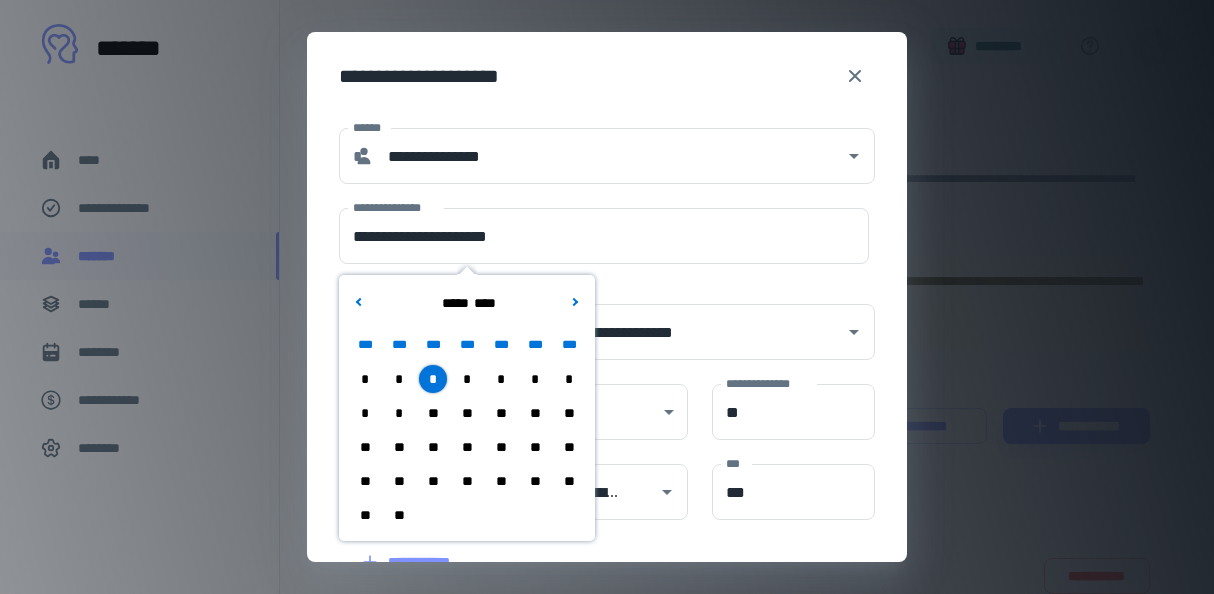 click on "**********" at bounding box center (607, 571) 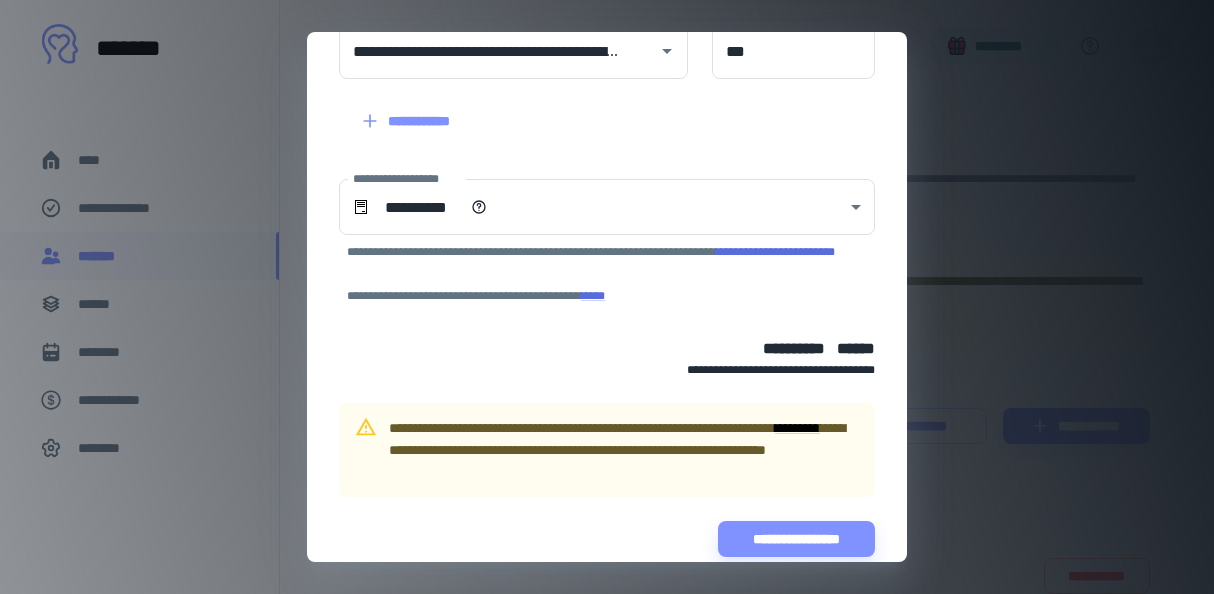 scroll, scrollTop: 468, scrollLeft: 0, axis: vertical 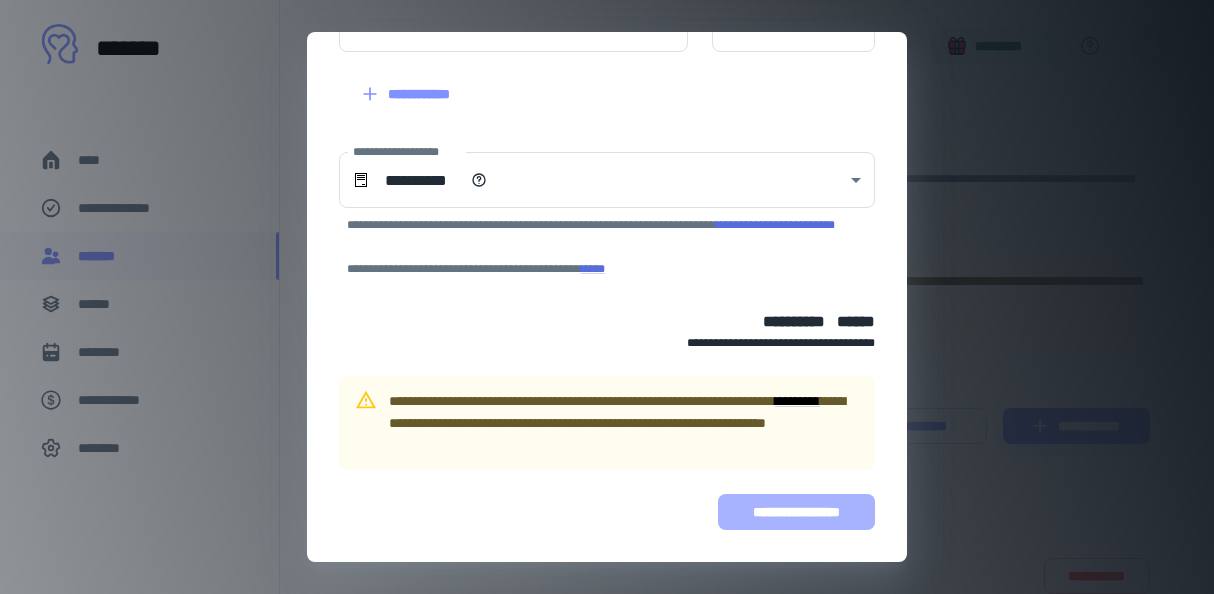 click on "**********" at bounding box center [796, 512] 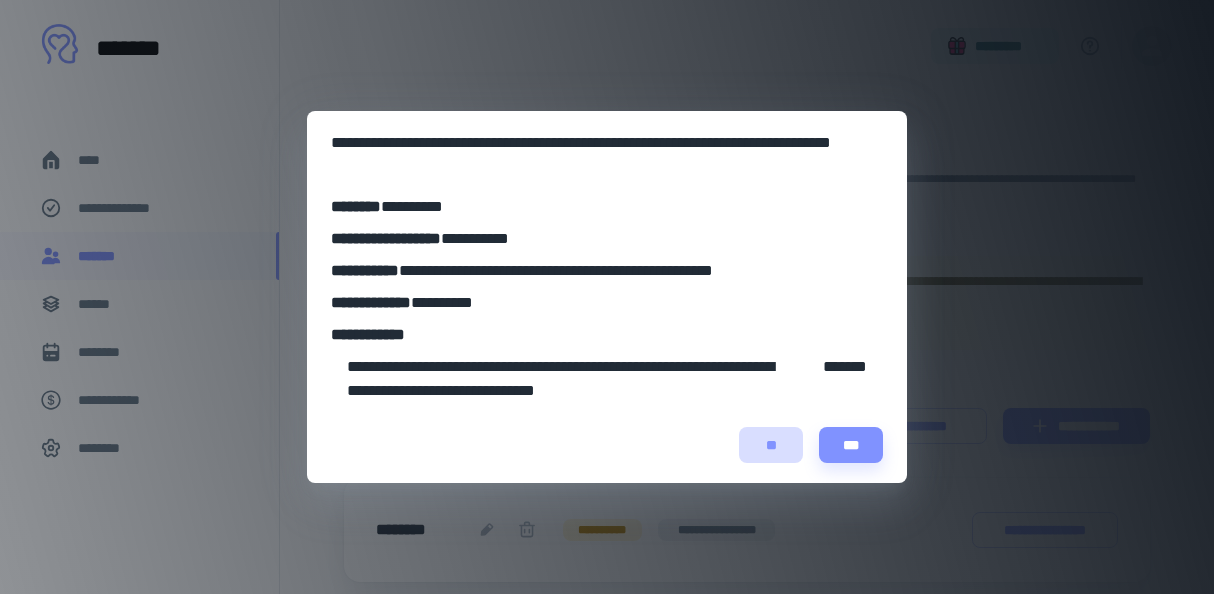 click on "**" at bounding box center (771, 445) 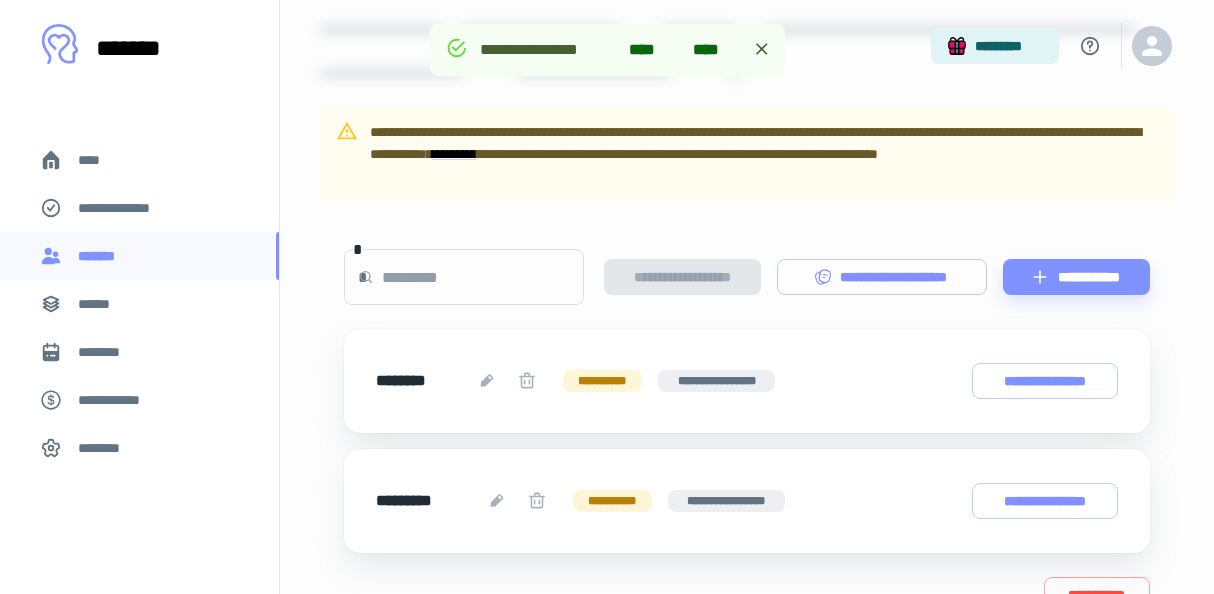 scroll, scrollTop: 121, scrollLeft: 0, axis: vertical 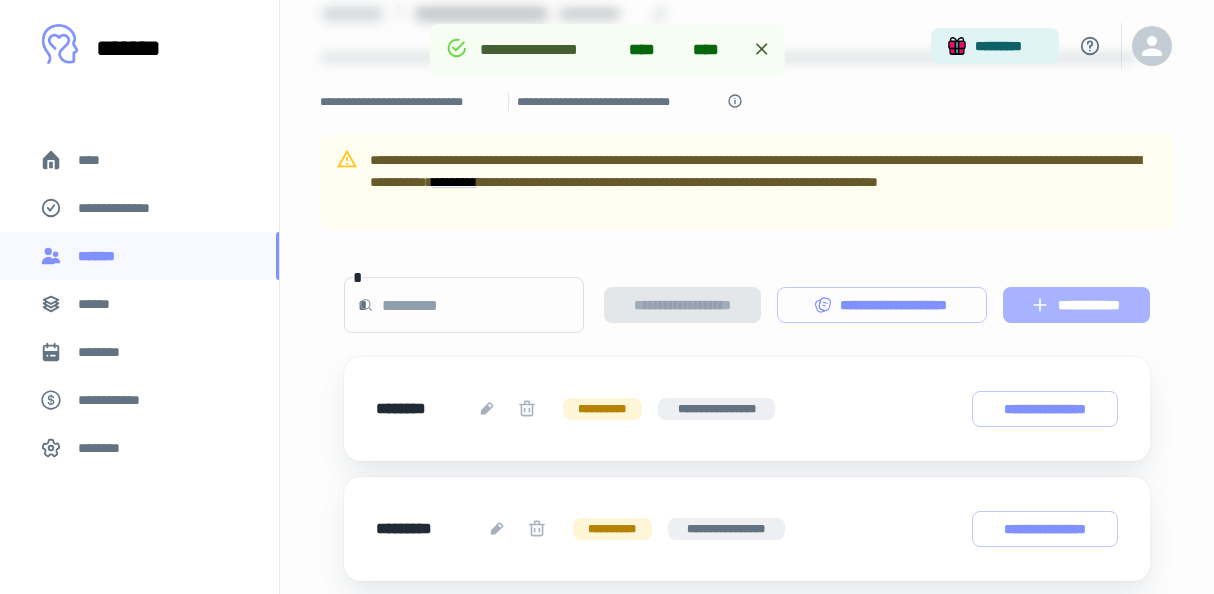 click on "**********" at bounding box center (1076, 305) 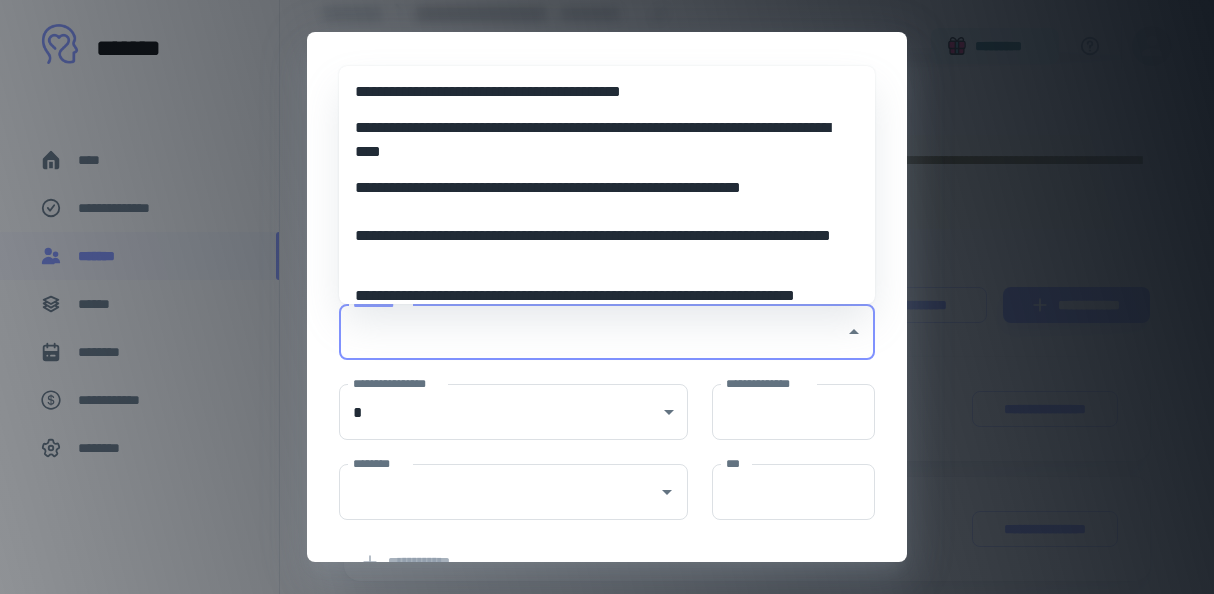 click on "*********" at bounding box center (592, 332) 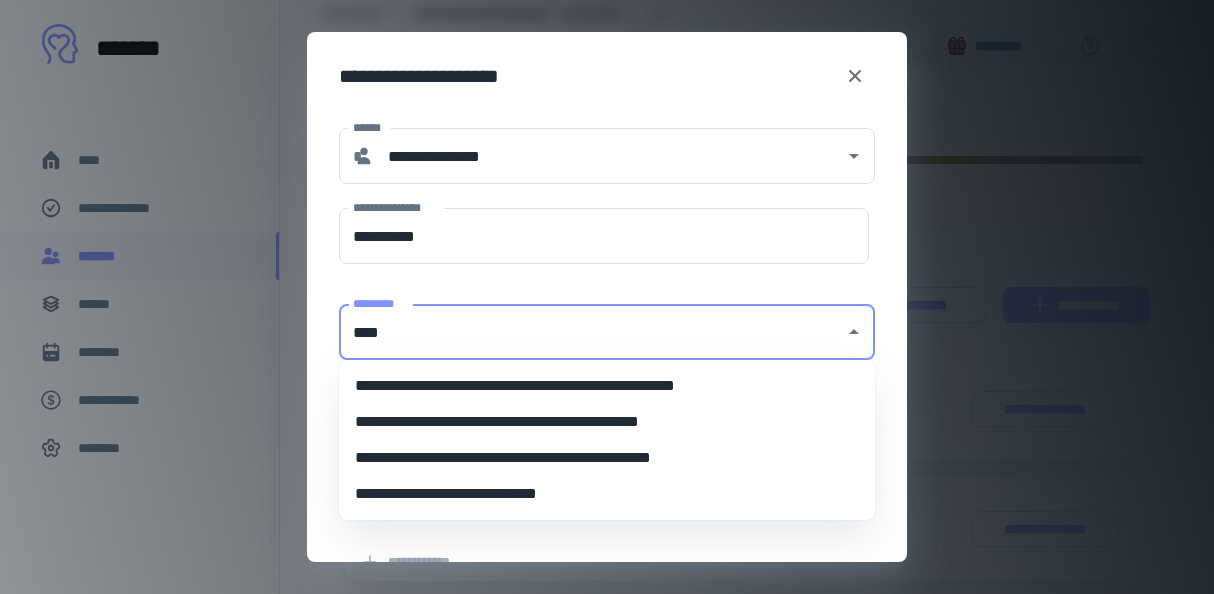 click on "**********" at bounding box center [607, 386] 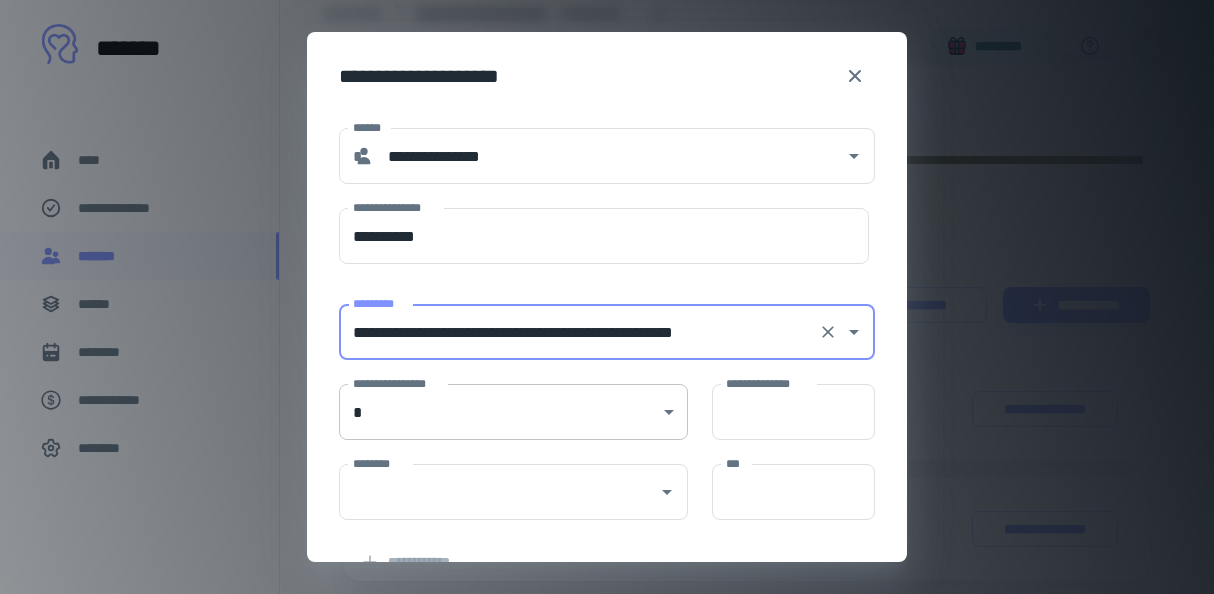type on "**********" 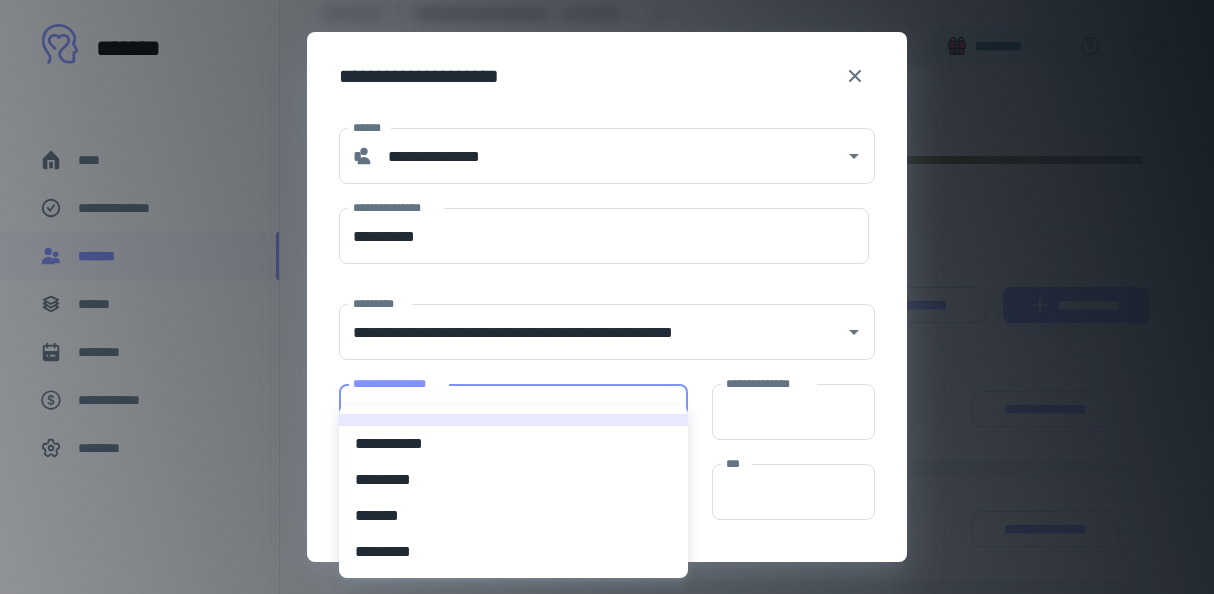 click on "**********" at bounding box center (513, 444) 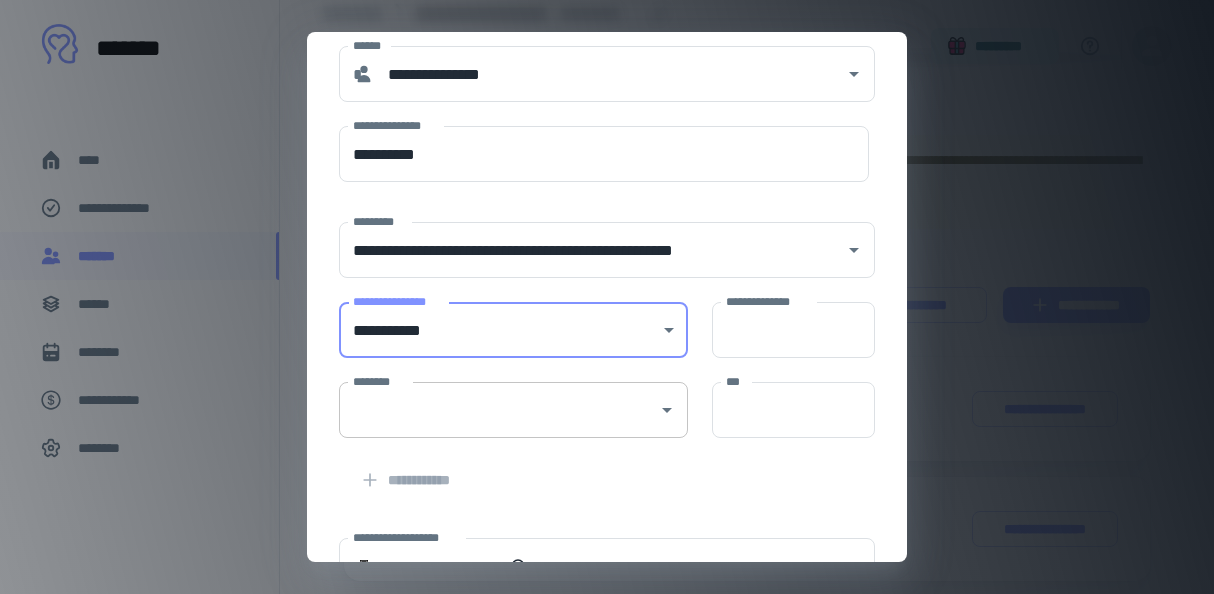 scroll, scrollTop: 83, scrollLeft: 0, axis: vertical 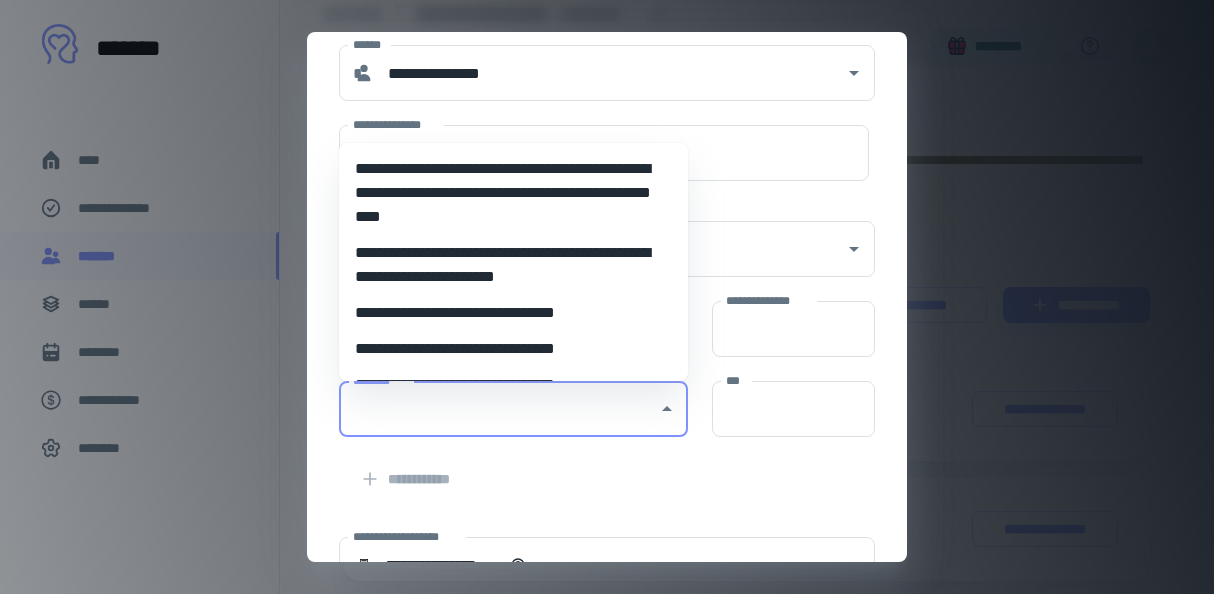 click on "********" at bounding box center [498, 409] 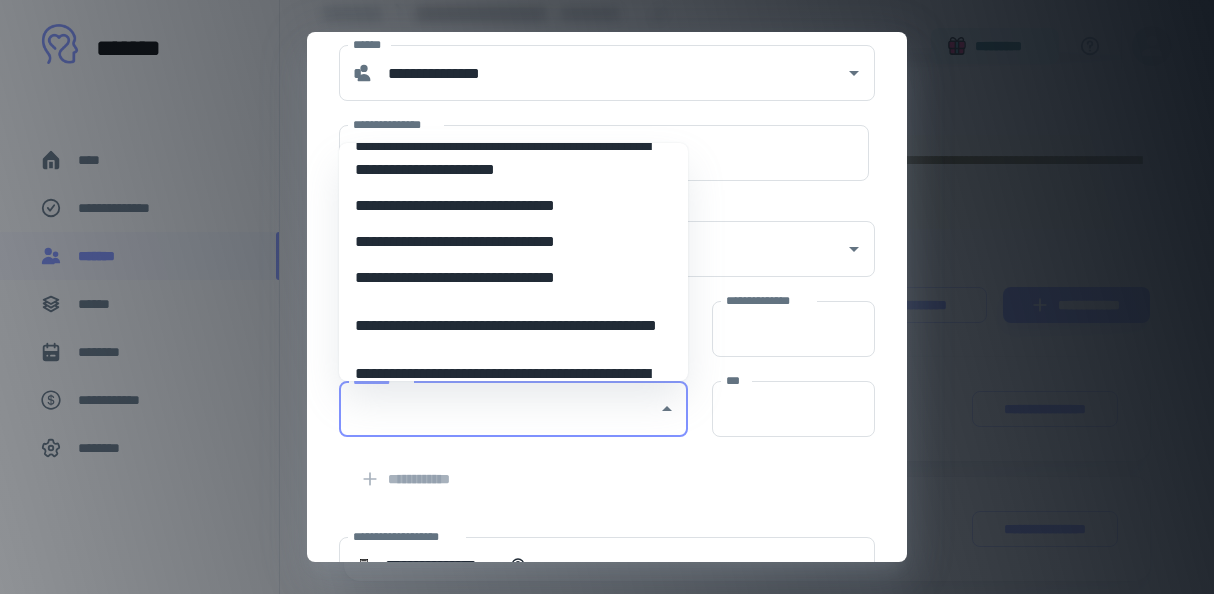 scroll, scrollTop: 118, scrollLeft: 0, axis: vertical 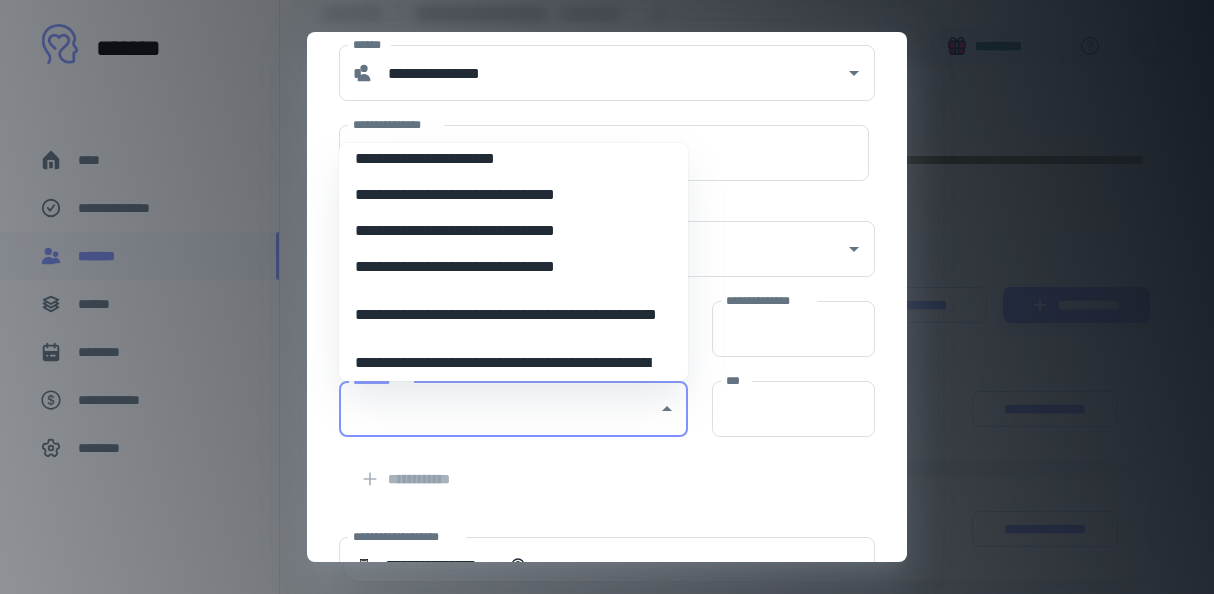 drag, startPoint x: 494, startPoint y: 265, endPoint x: 471, endPoint y: 244, distance: 31.144823 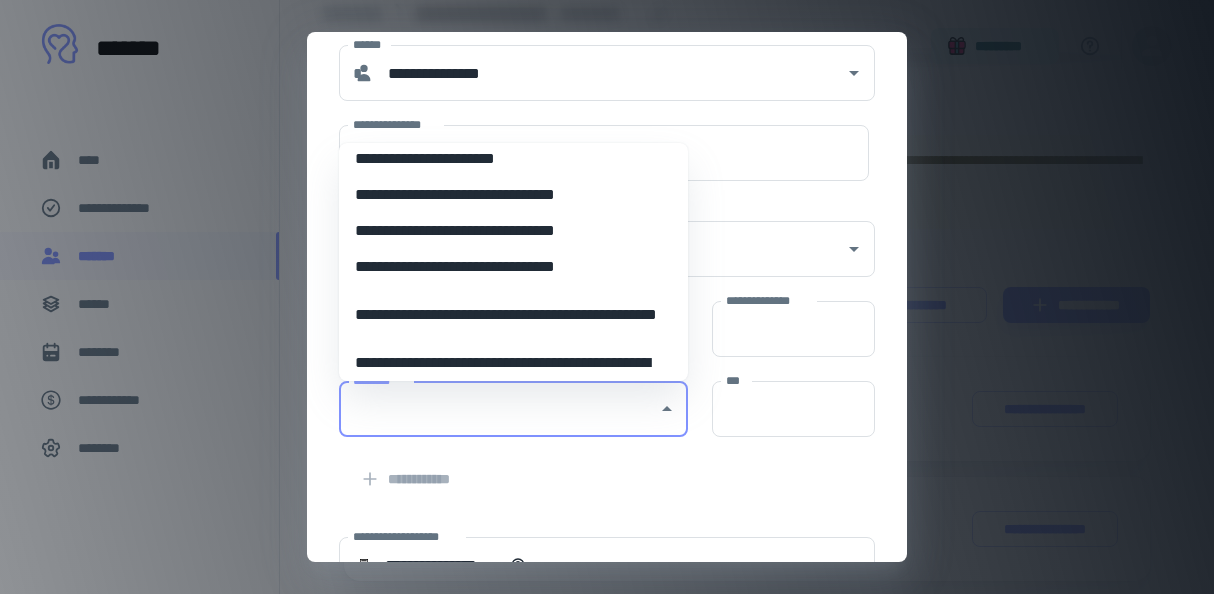 click on "**********" at bounding box center (513, 262) 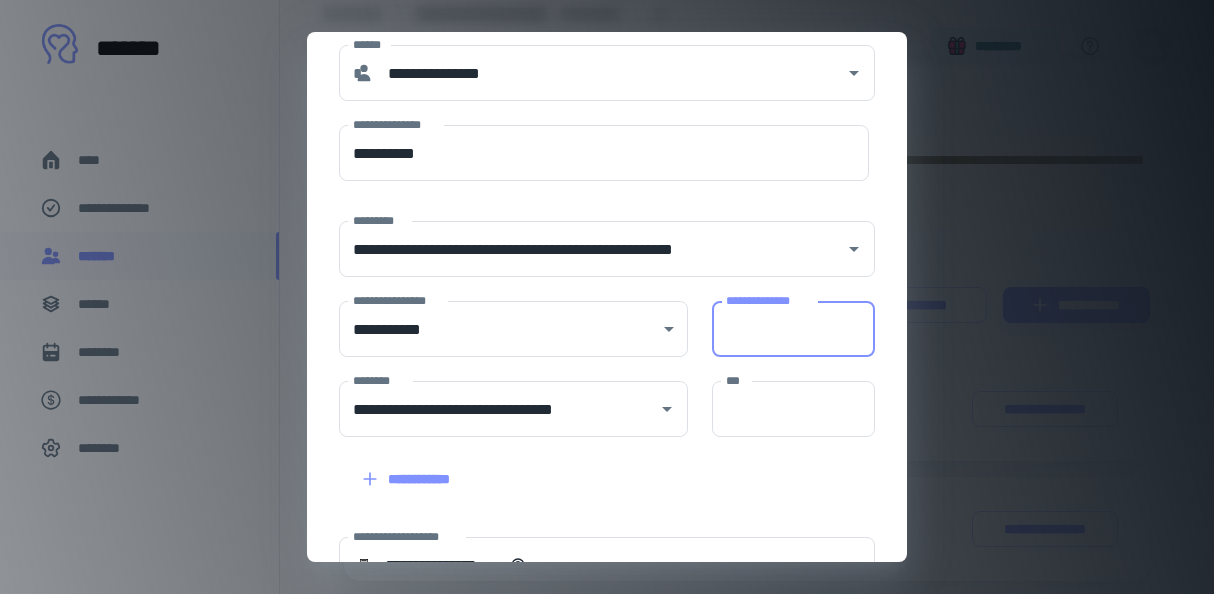 click on "**********" at bounding box center [793, 329] 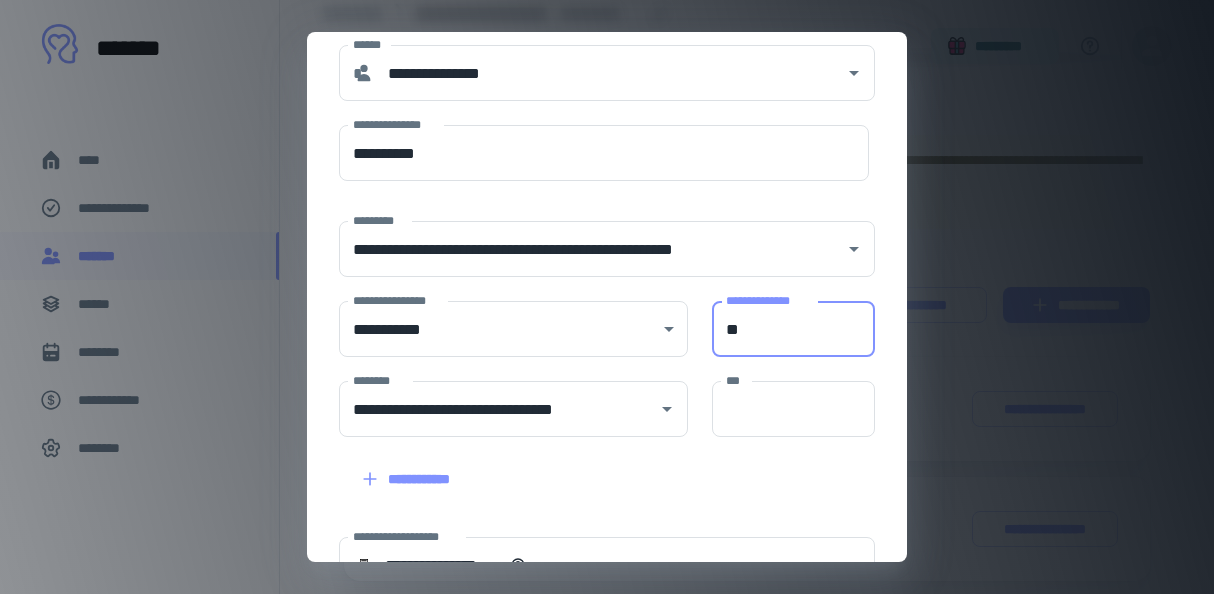 type on "**" 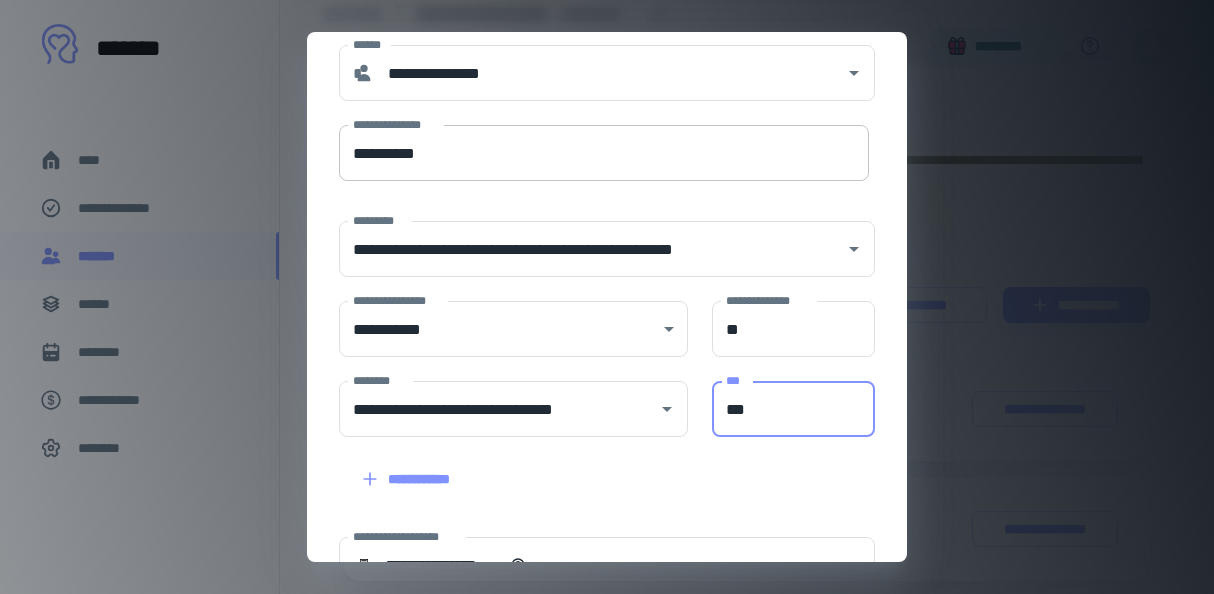 type on "***" 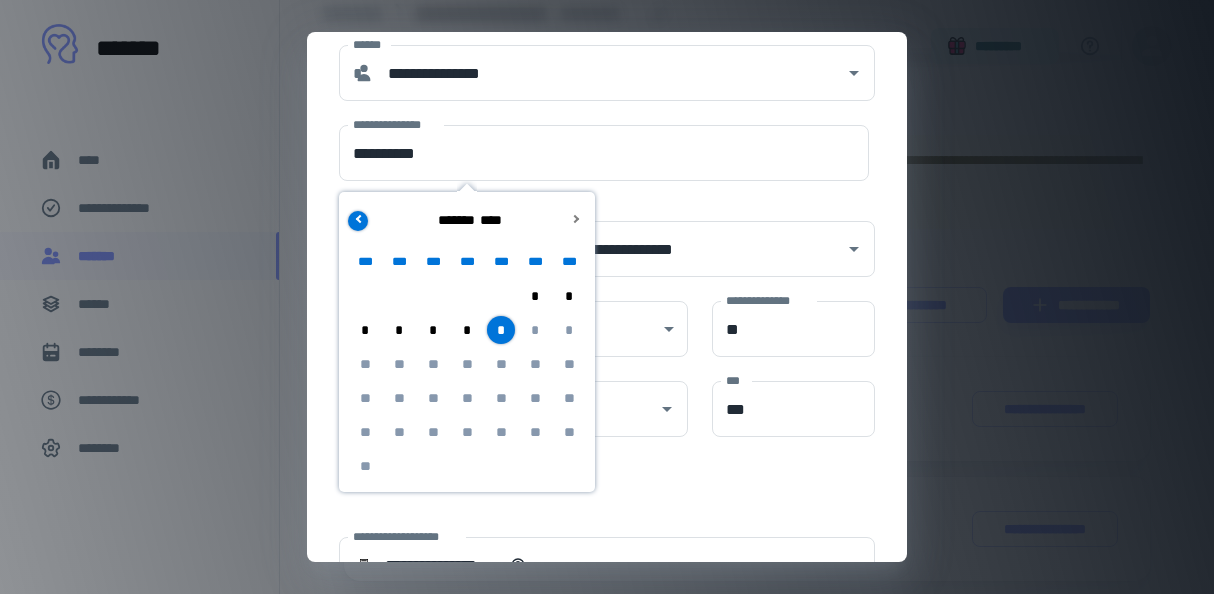 click at bounding box center [358, 221] 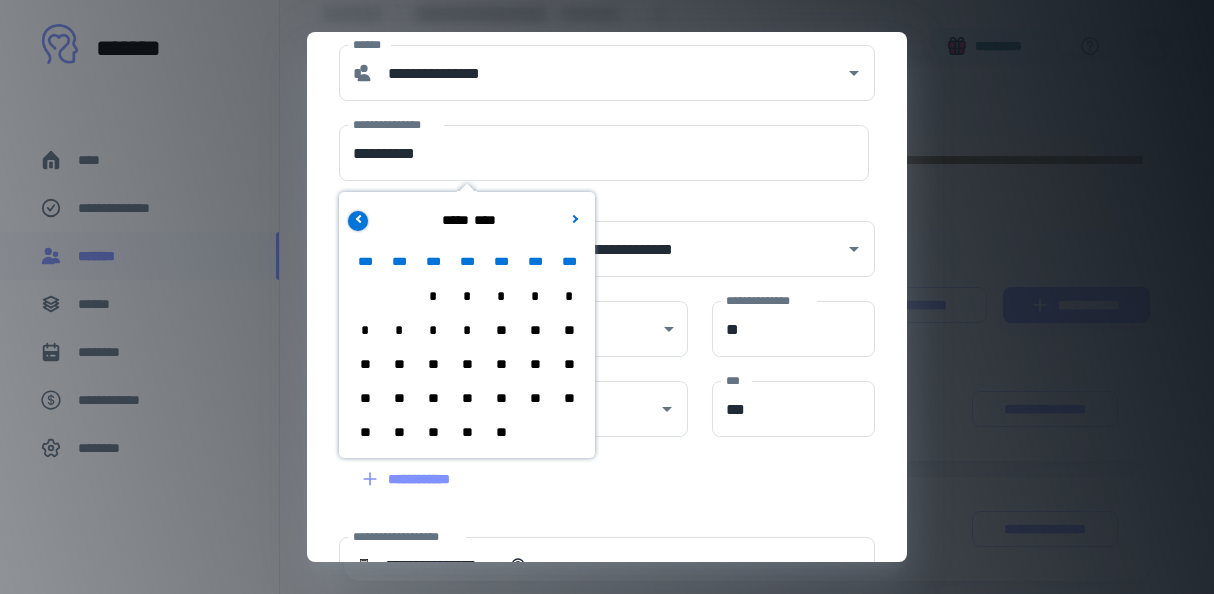 click at bounding box center [358, 221] 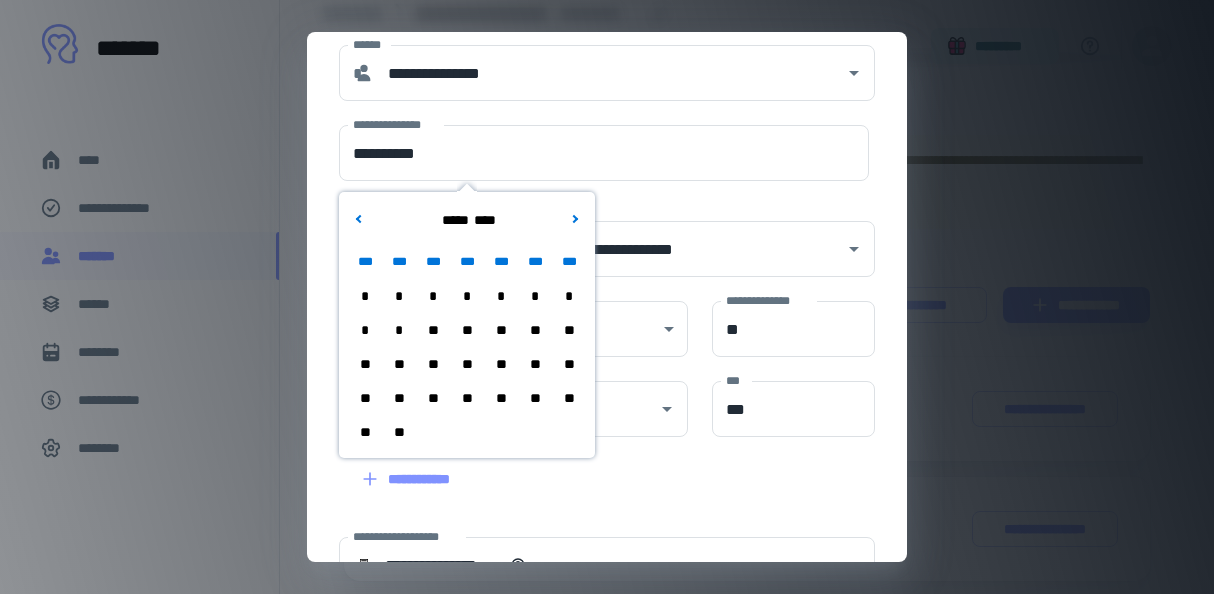 click on "**" at bounding box center [433, 330] 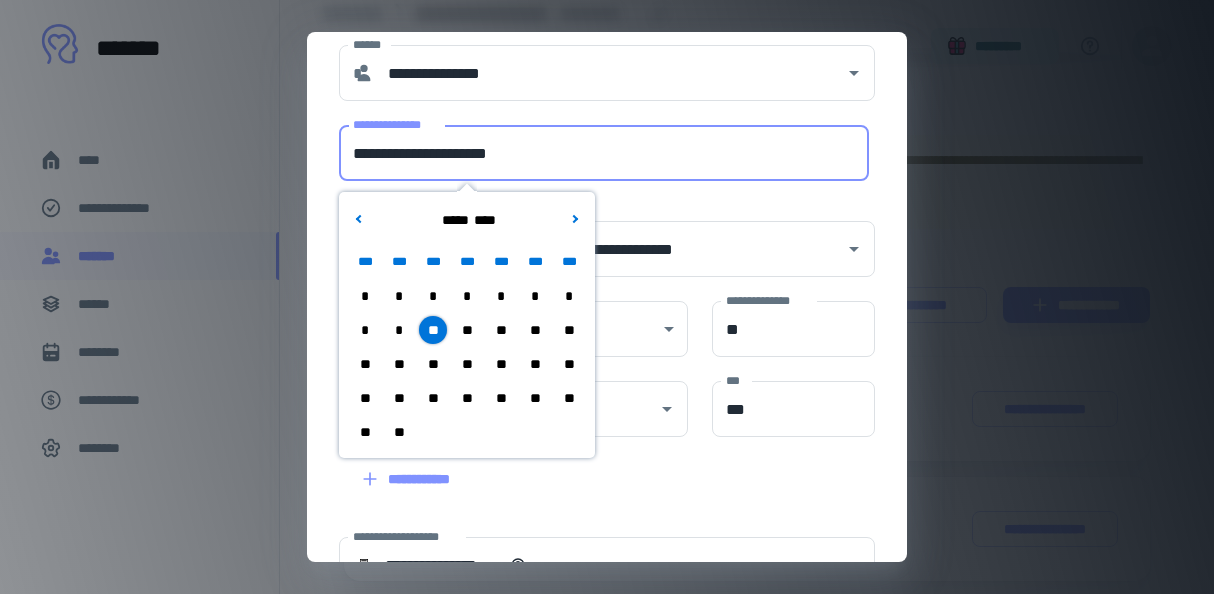 drag, startPoint x: 450, startPoint y: 153, endPoint x: 306, endPoint y: 143, distance: 144.3468 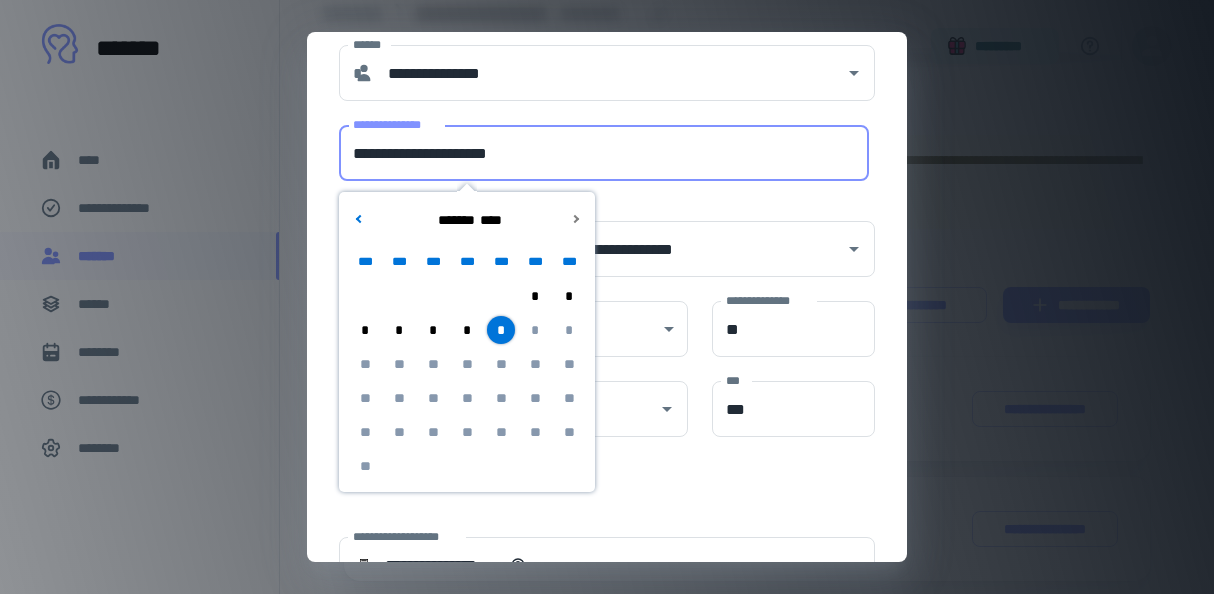 click on "**********" at bounding box center [604, 153] 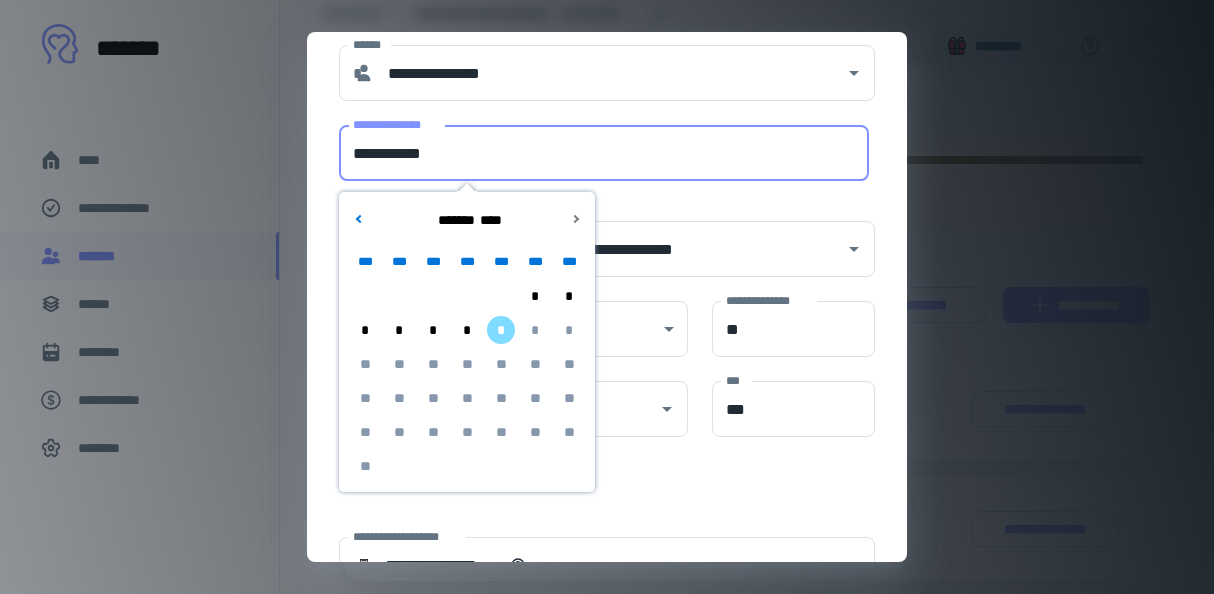 click on "**********" at bounding box center [604, 153] 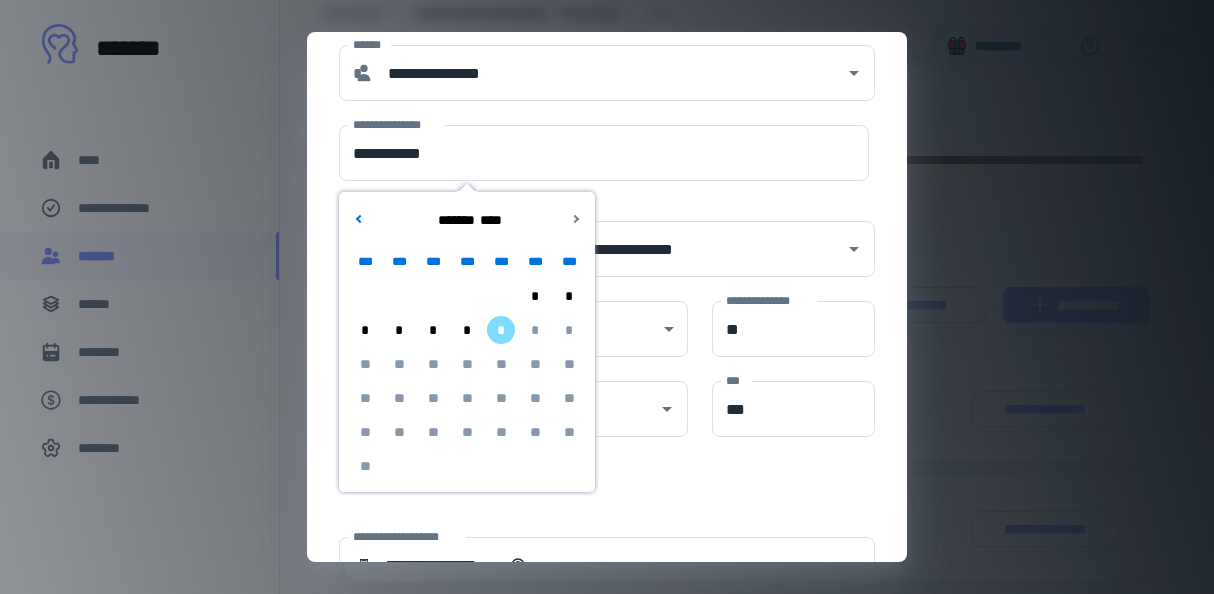 click on "**" at bounding box center (365, 398) 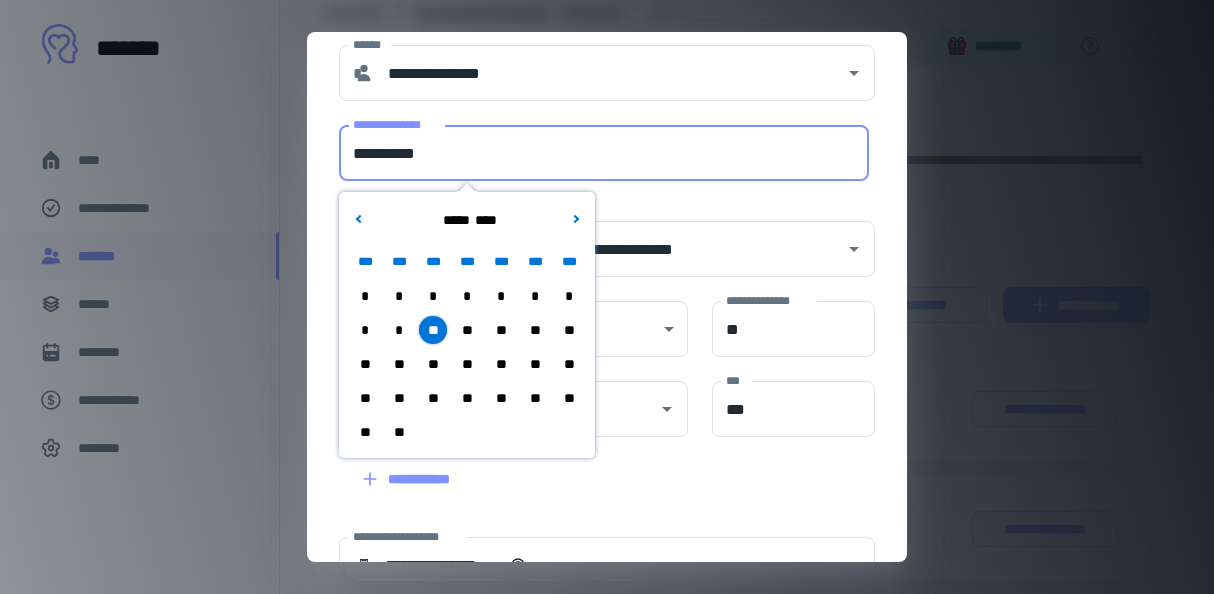 click on "**********" at bounding box center [604, 153] 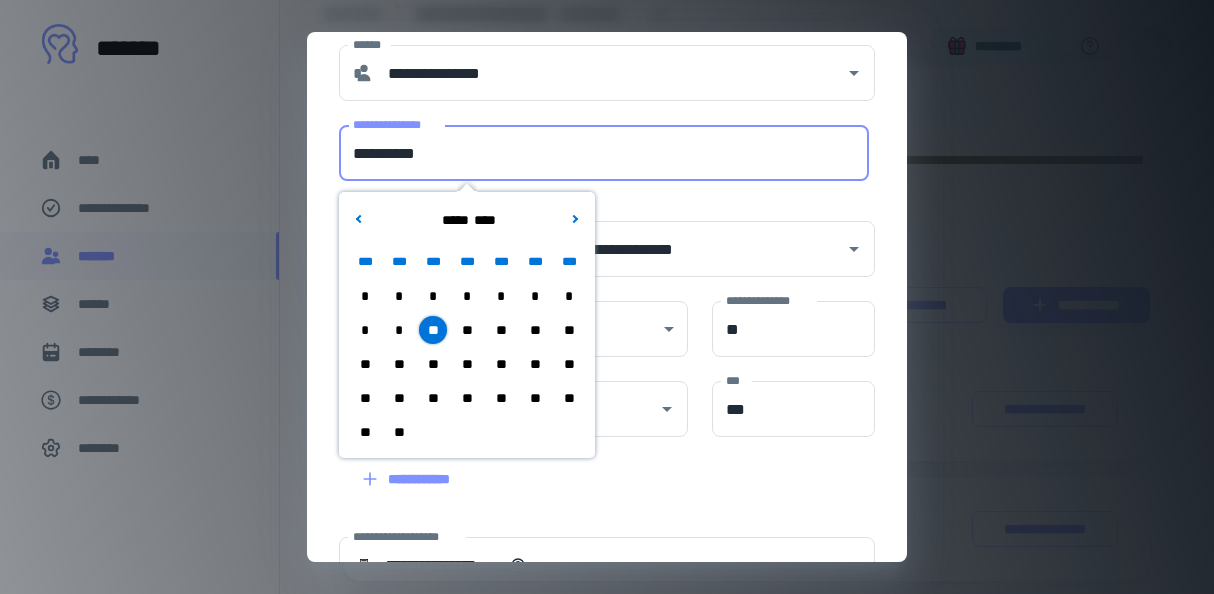 click on "**" at bounding box center (433, 364) 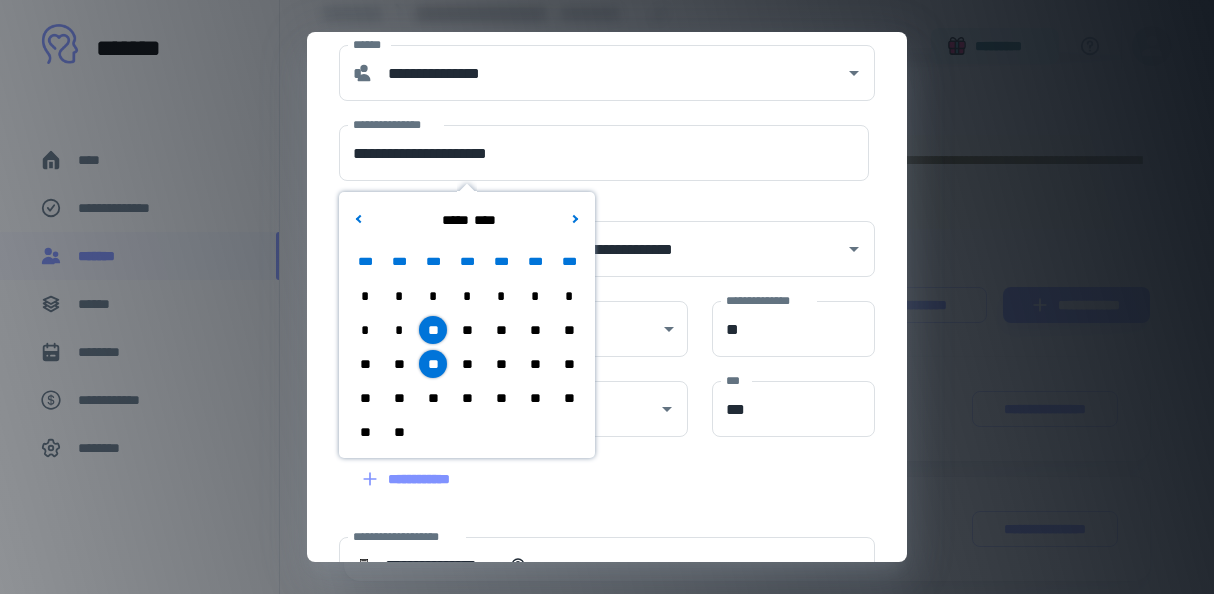 click on "**********" at bounding box center [607, 554] 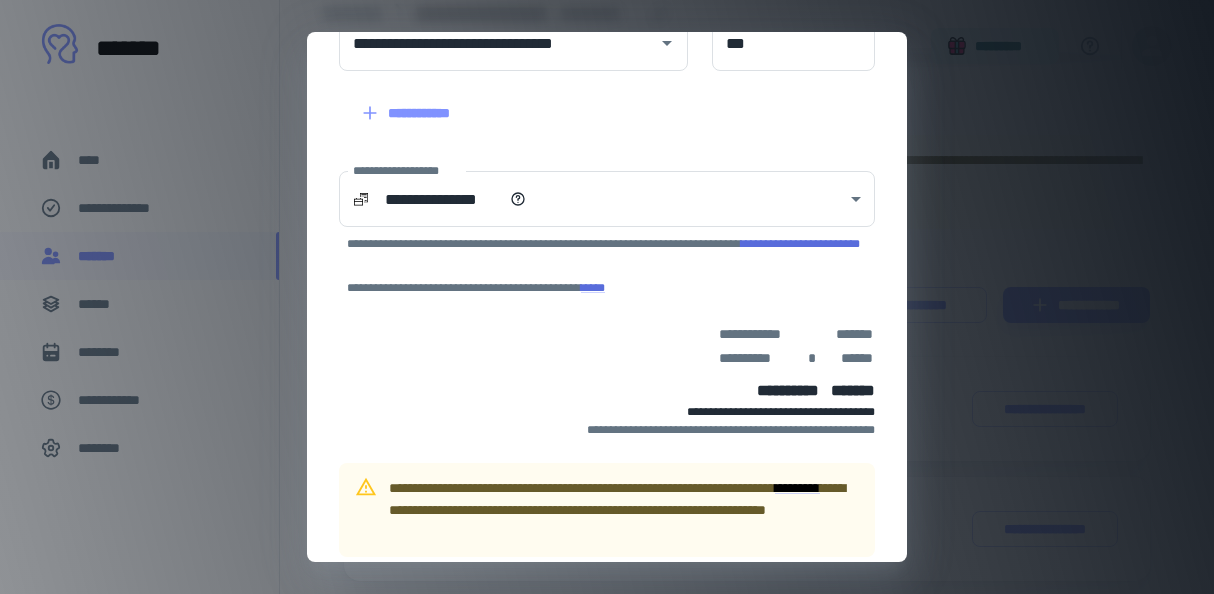 scroll, scrollTop: 455, scrollLeft: 0, axis: vertical 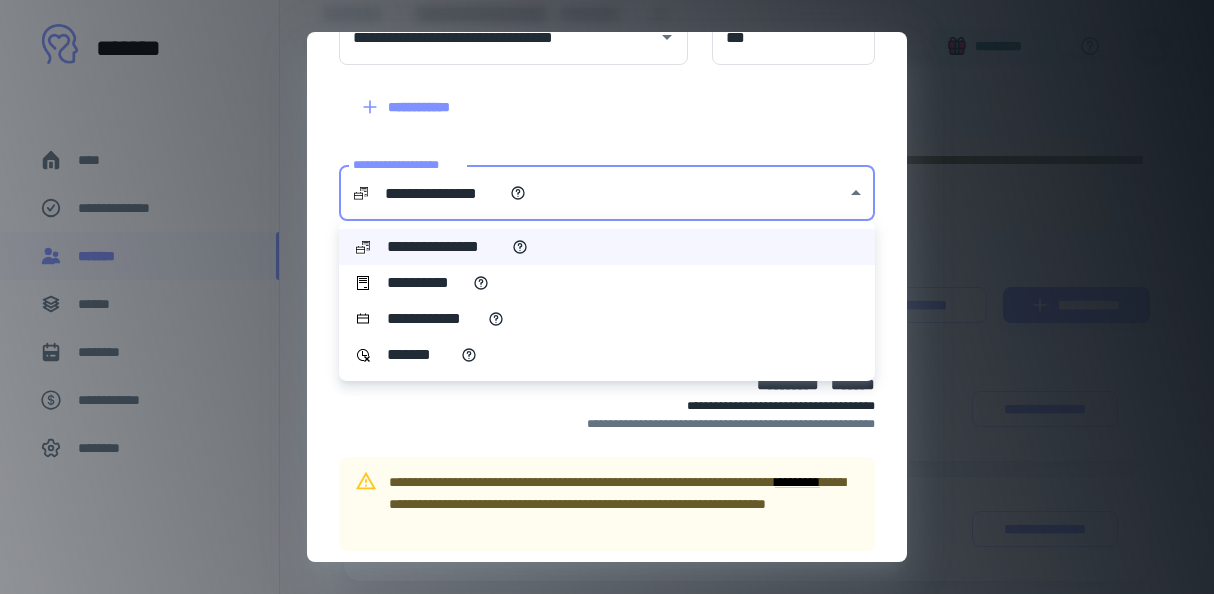 click on "**********" at bounding box center [607, 176] 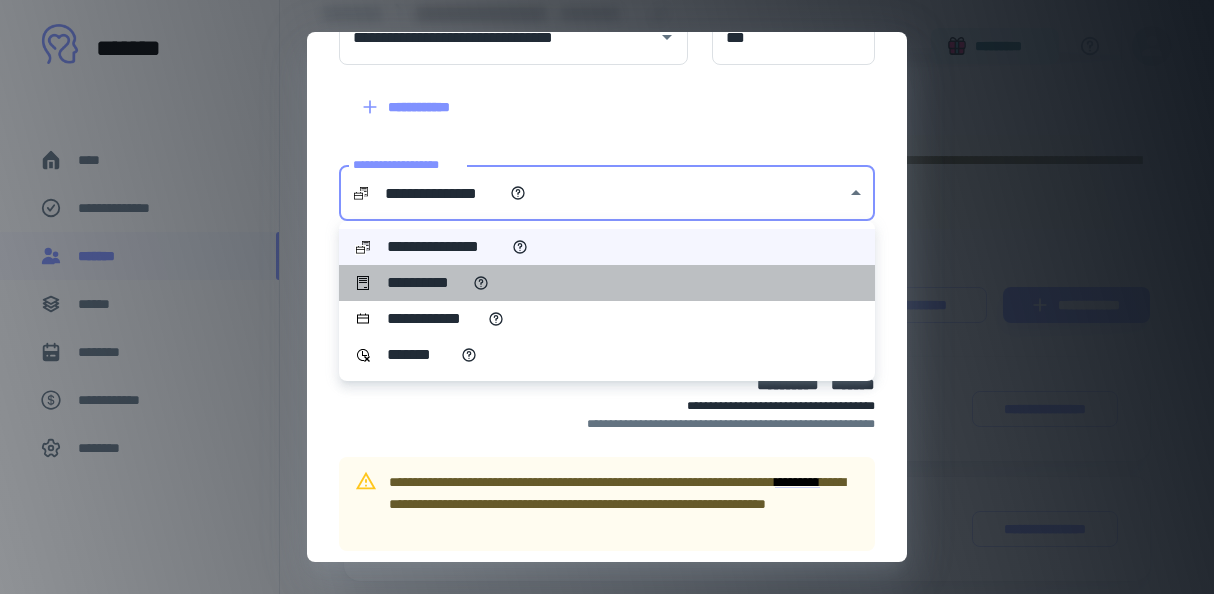 click on "**********" at bounding box center (607, 283) 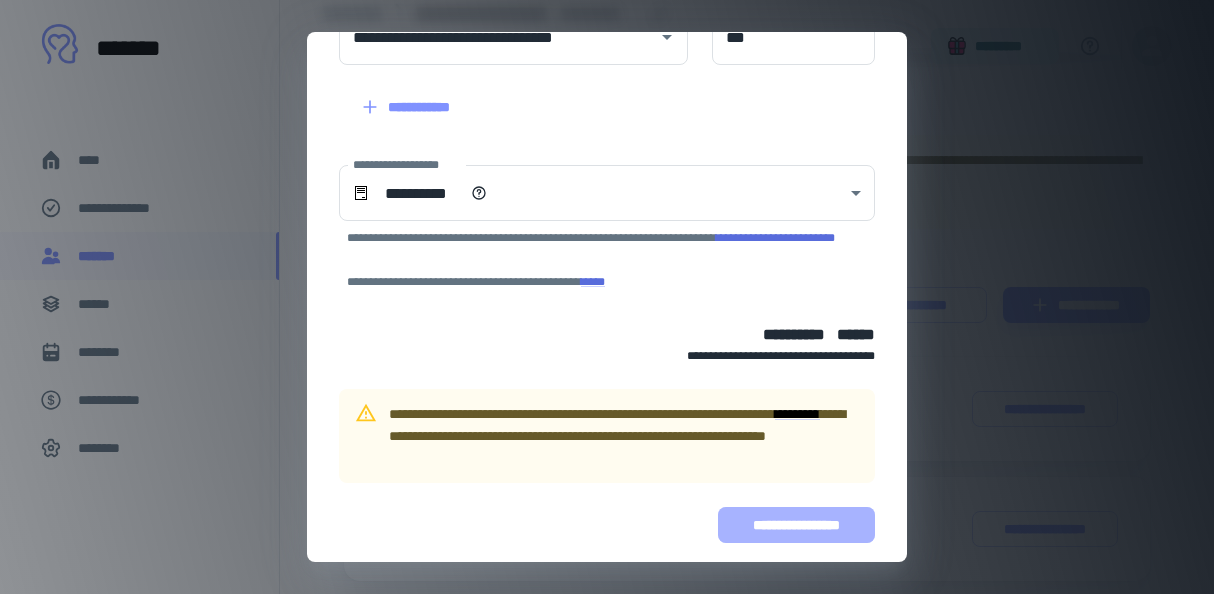 click on "**********" at bounding box center (796, 525) 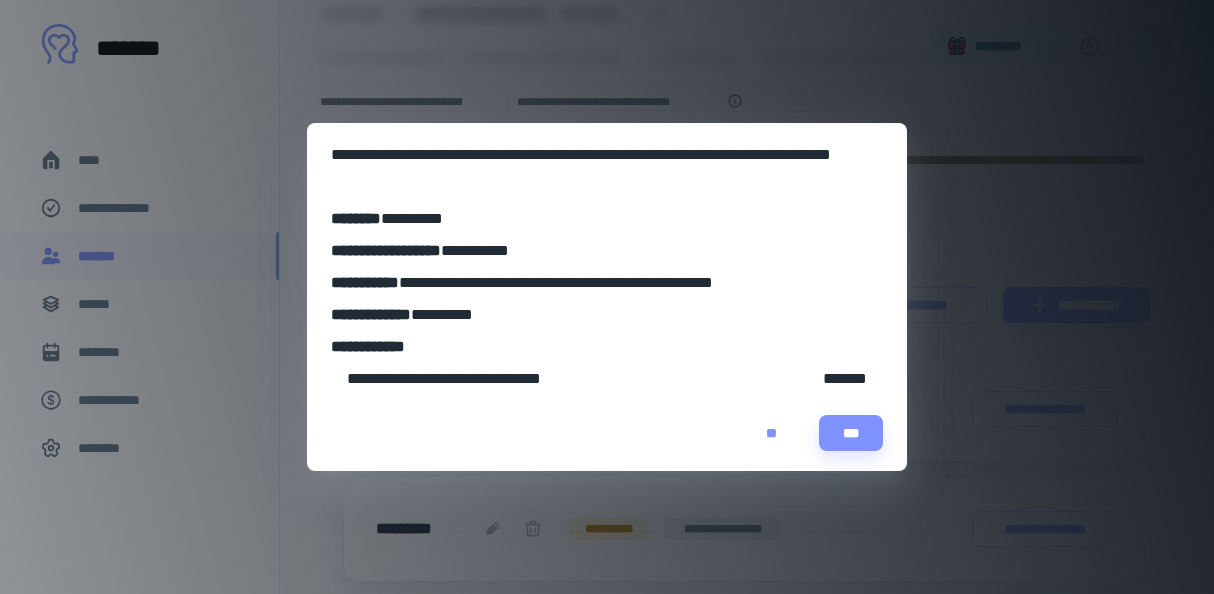 click on "**" at bounding box center [771, 433] 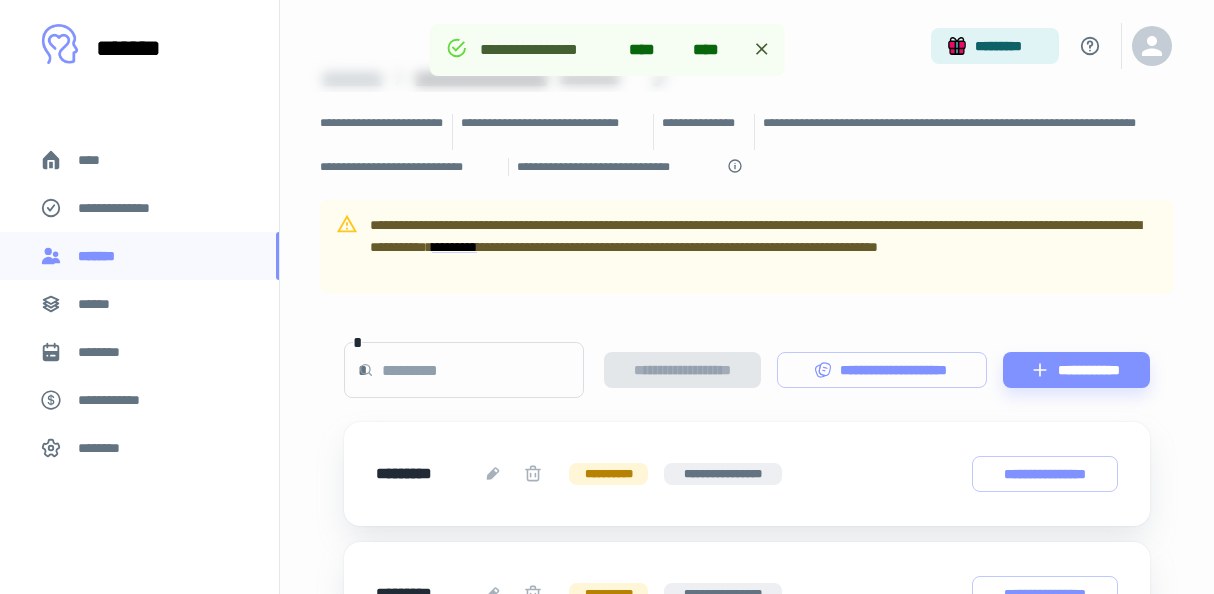 scroll, scrollTop: 0, scrollLeft: 0, axis: both 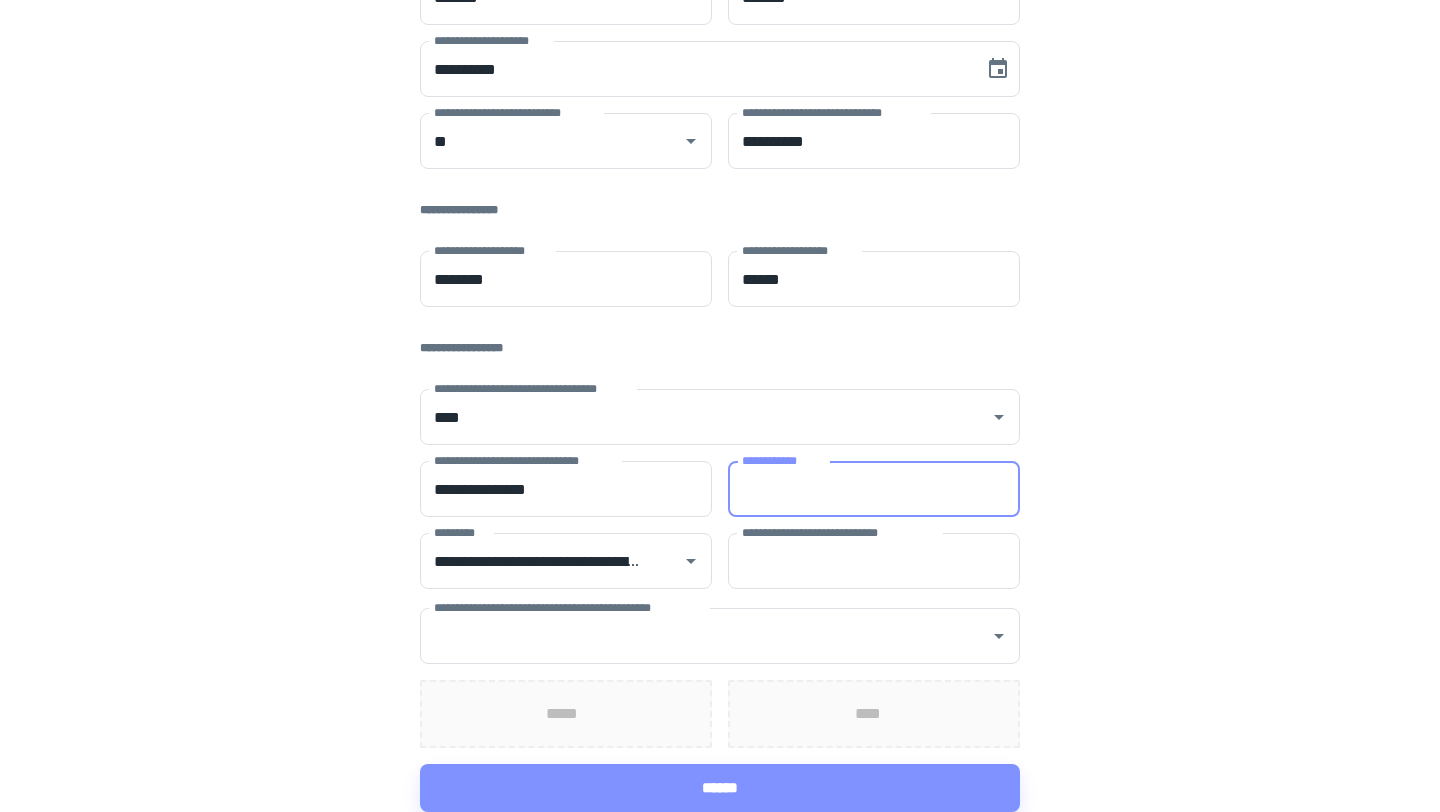 click on "**********" at bounding box center [874, 489] 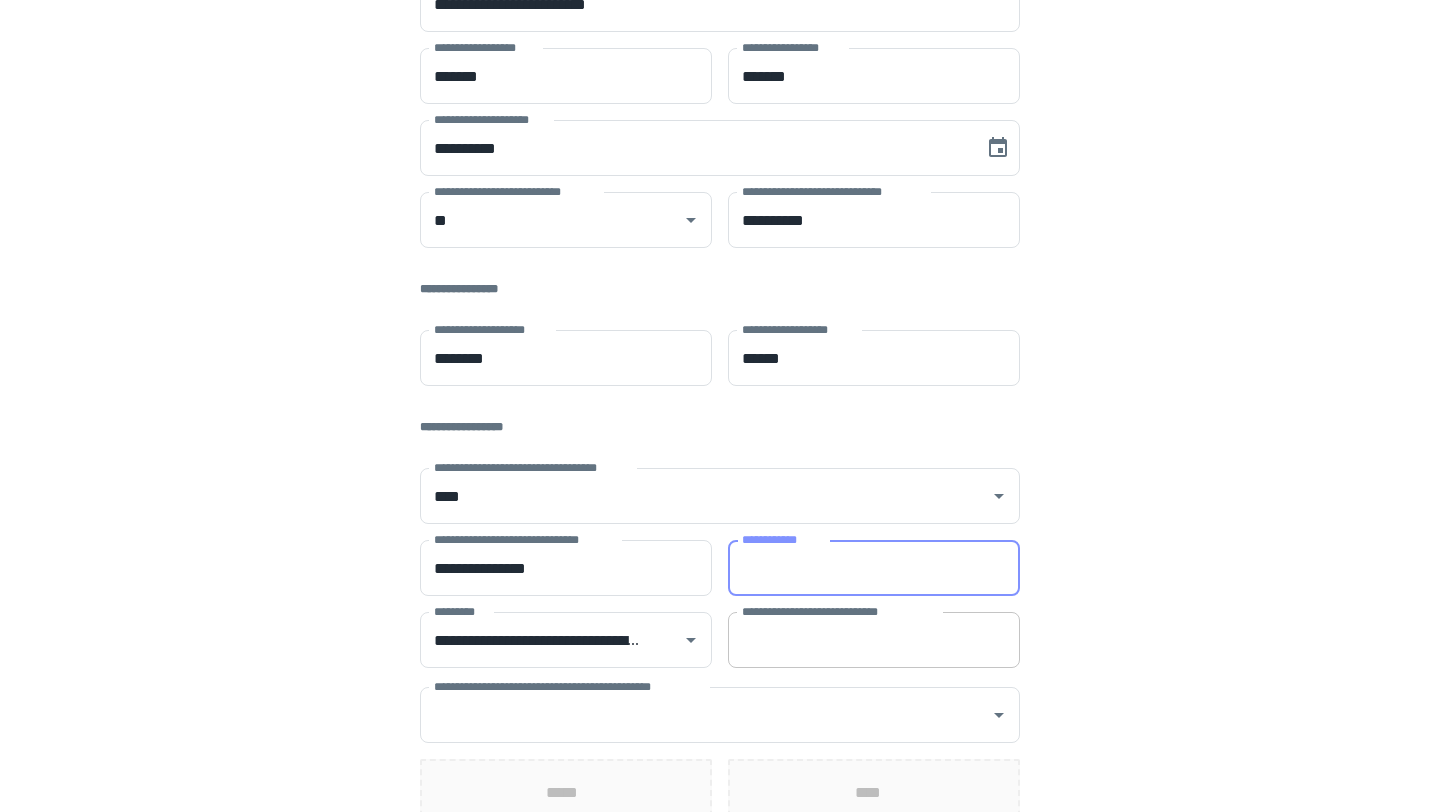 scroll, scrollTop: 208, scrollLeft: 0, axis: vertical 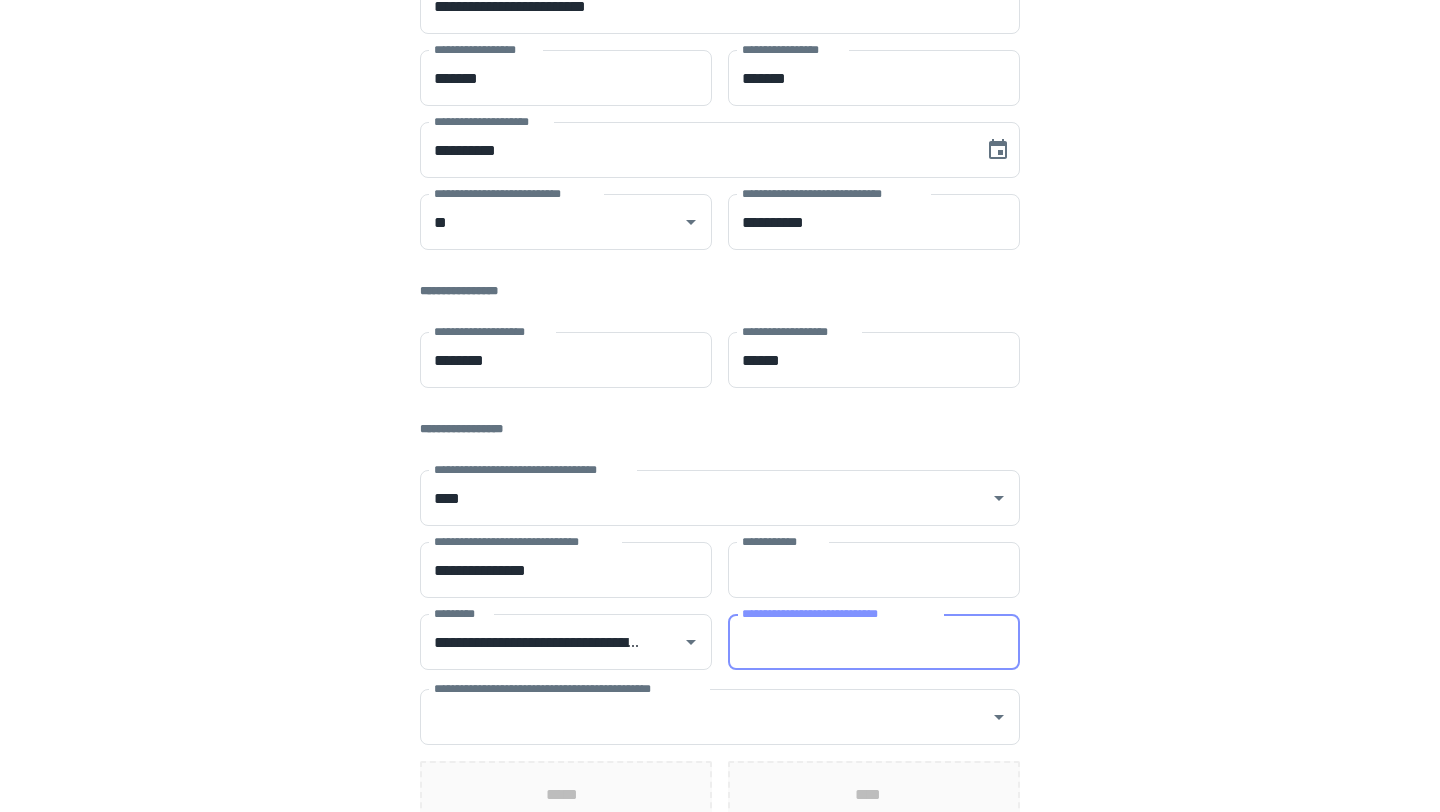 click on "**********" at bounding box center [874, 642] 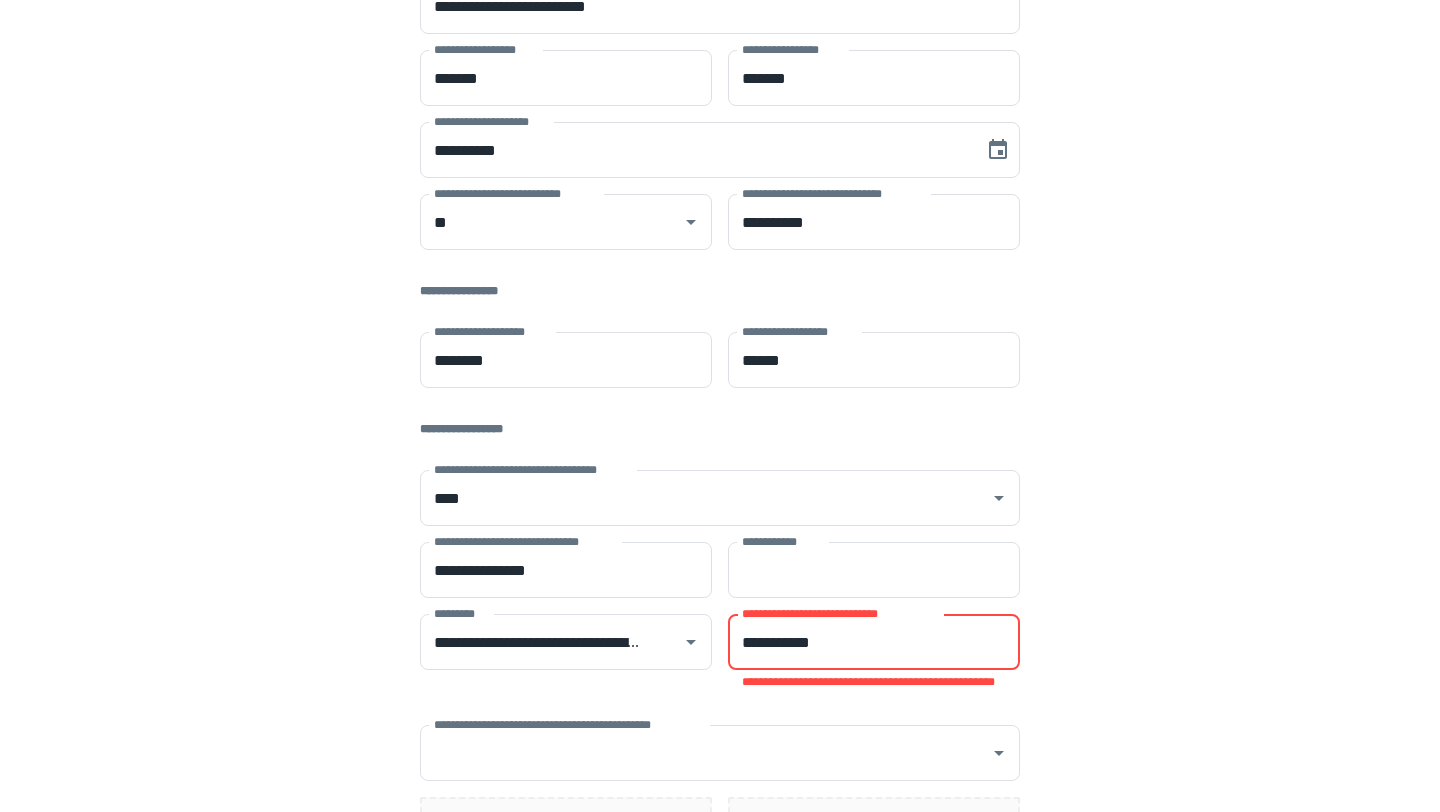 click on "**********" at bounding box center (874, 642) 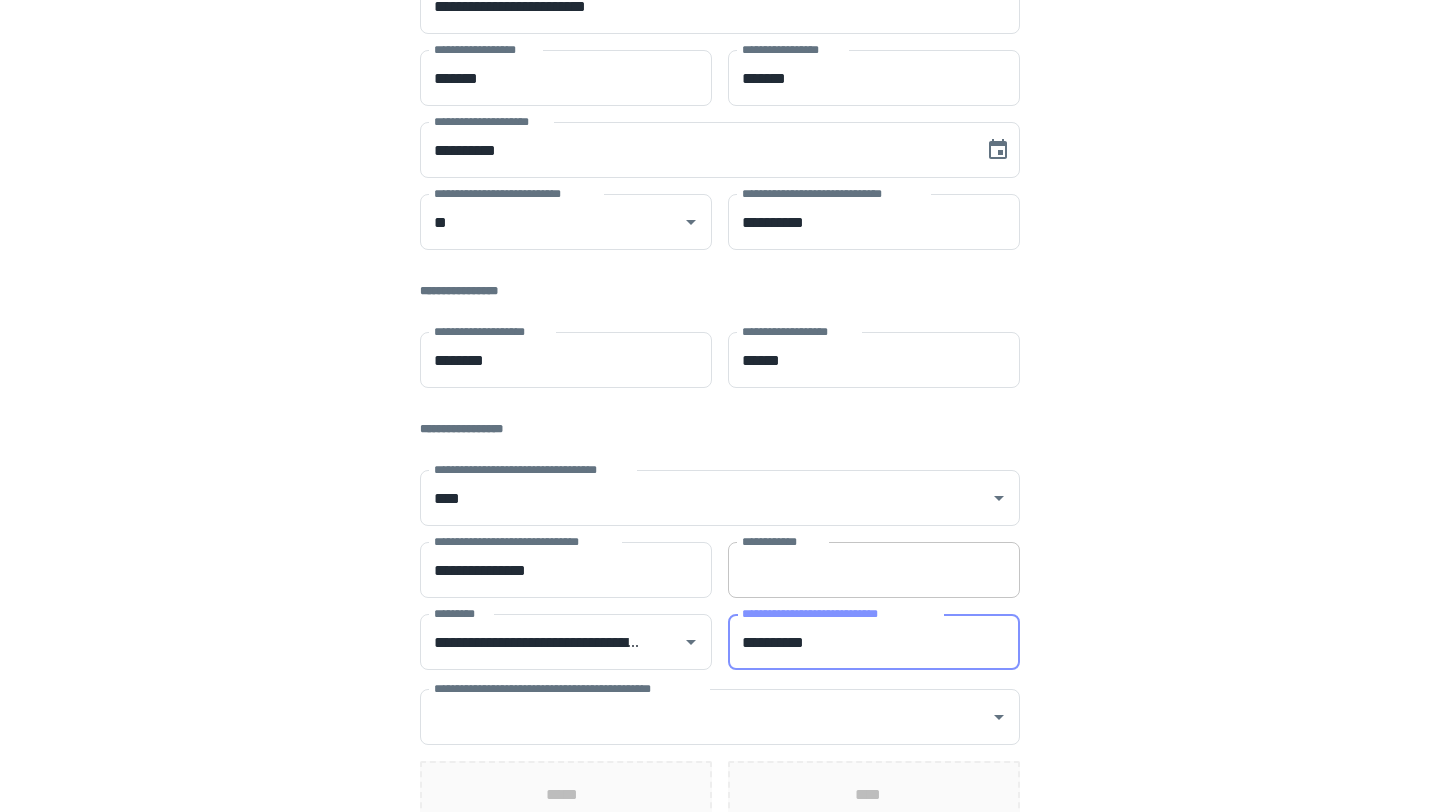 scroll, scrollTop: 289, scrollLeft: 0, axis: vertical 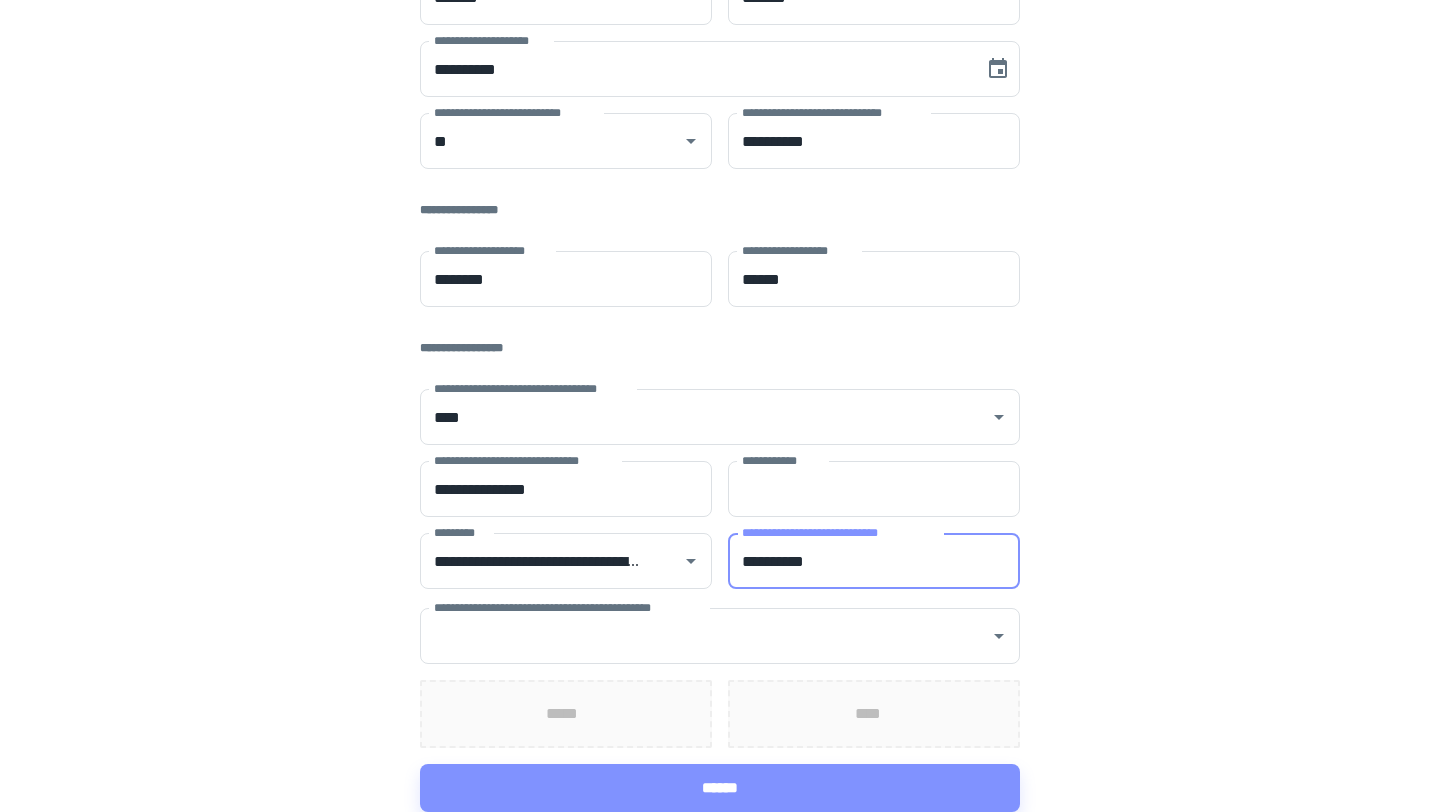 type on "**********" 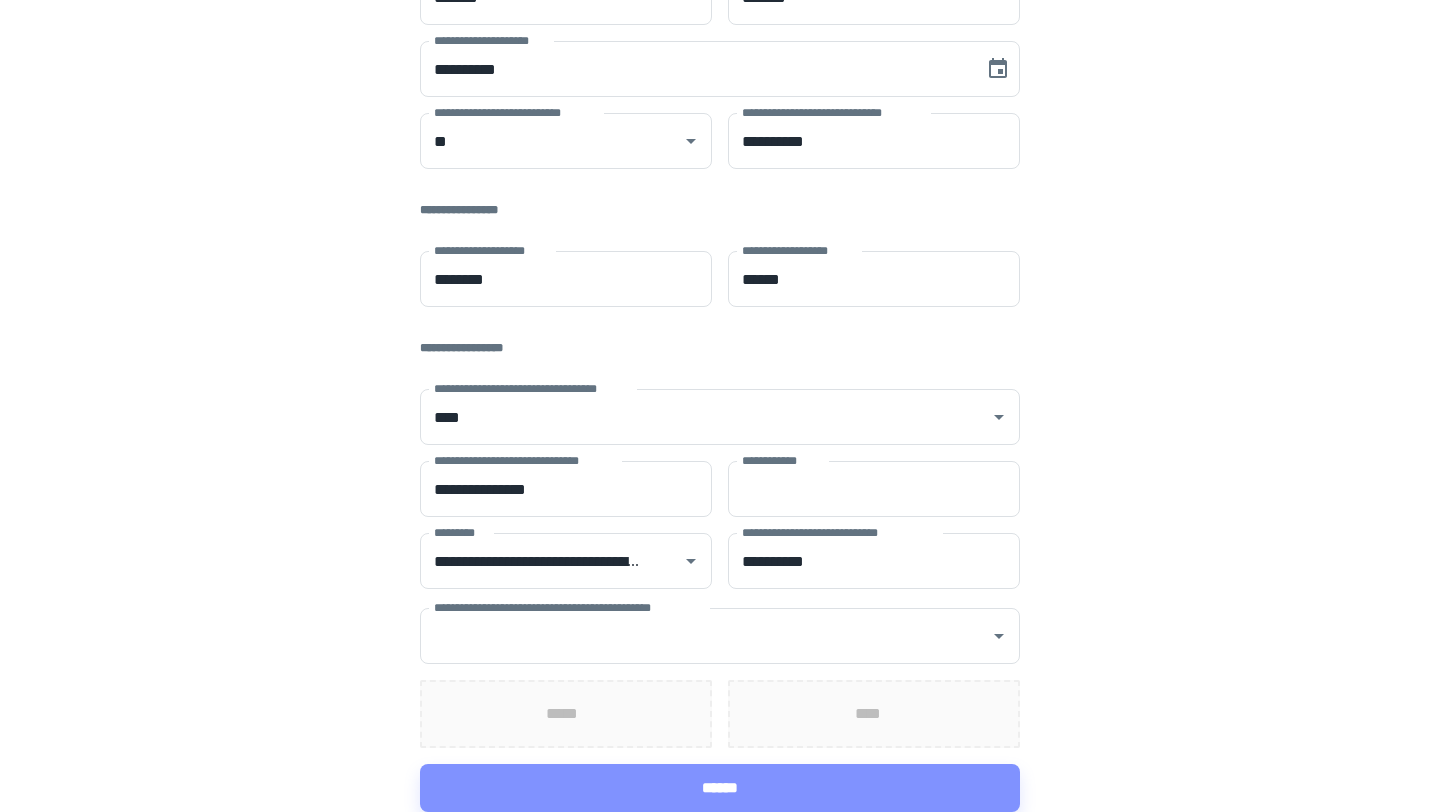 click on "**********" at bounding box center [720, 261] 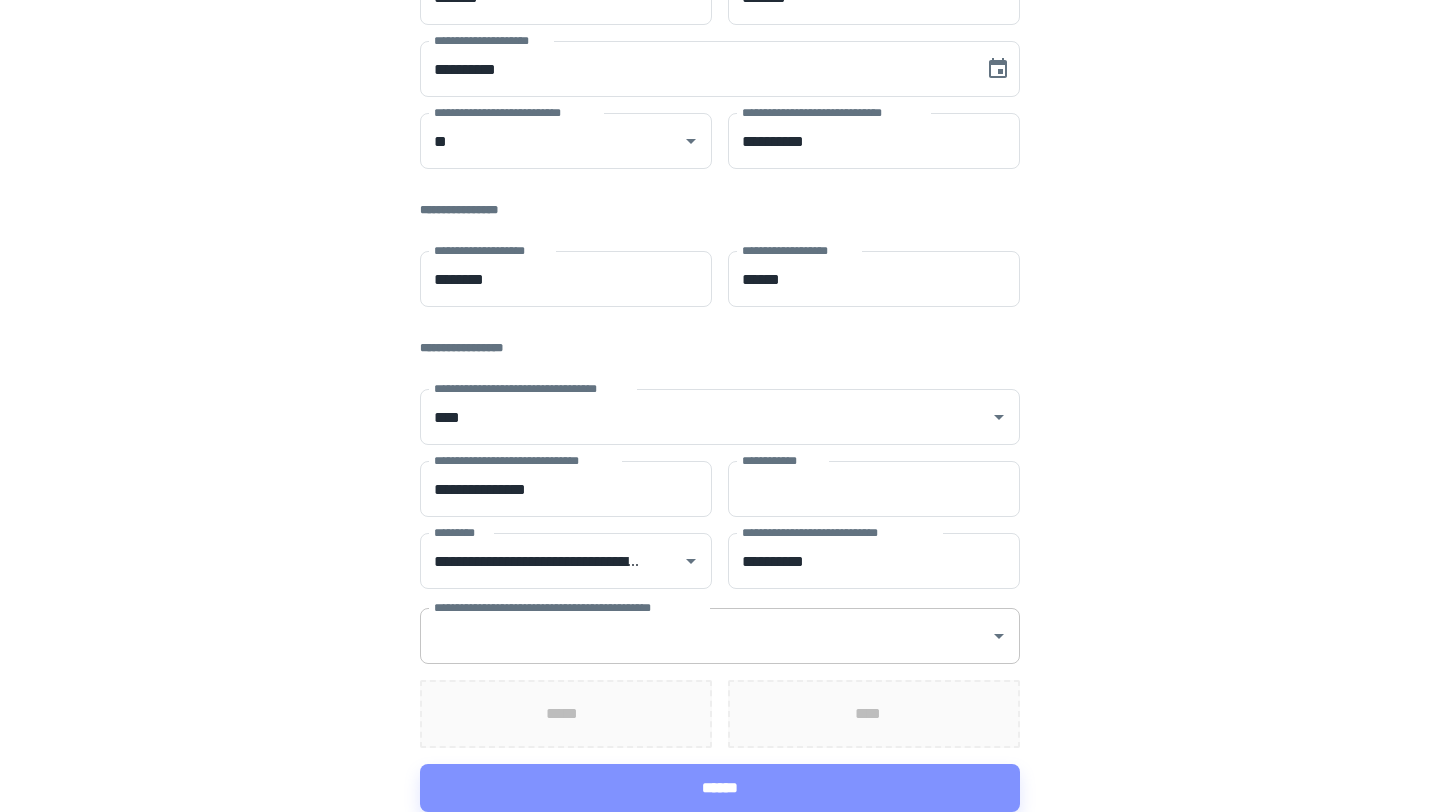 click on "**********" at bounding box center (705, 636) 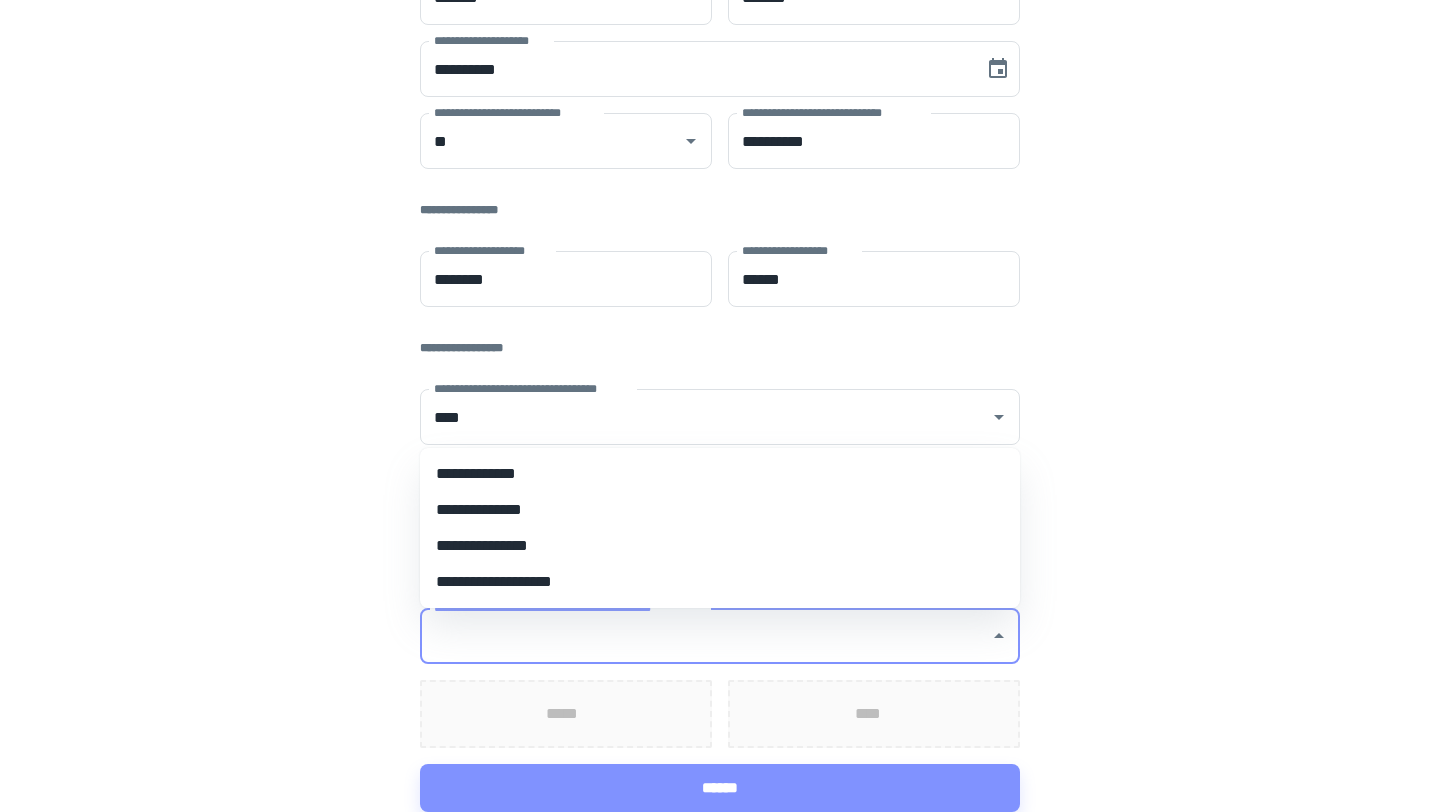 click on "**********" at bounding box center [720, 474] 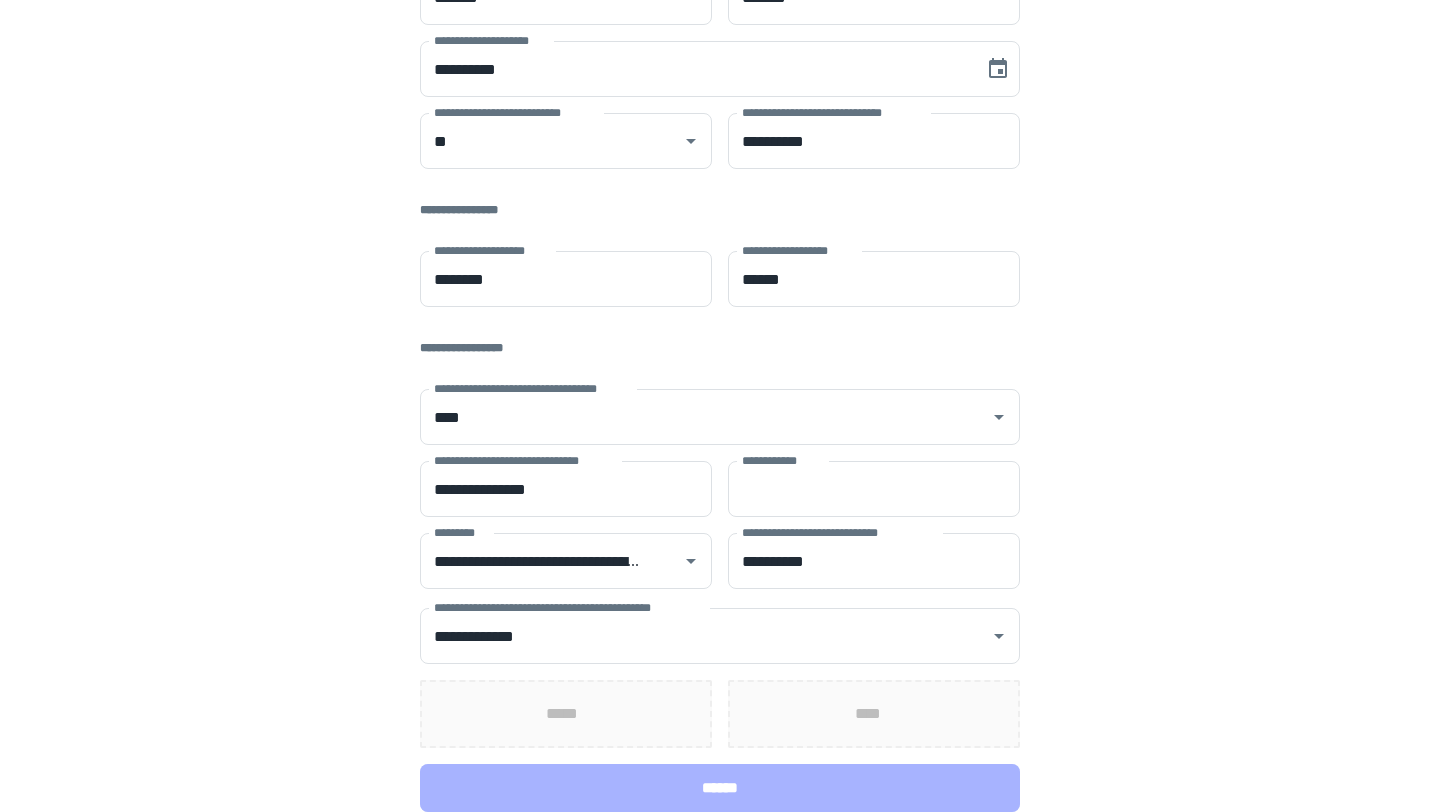 click on "******" at bounding box center (720, 788) 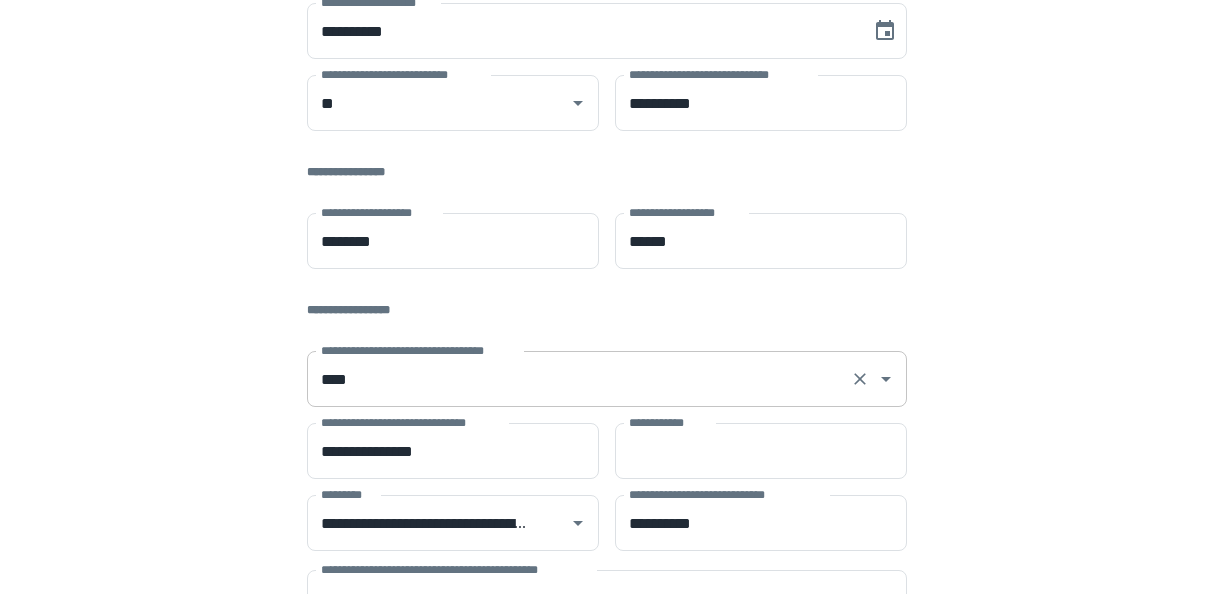 scroll, scrollTop: 345, scrollLeft: 0, axis: vertical 